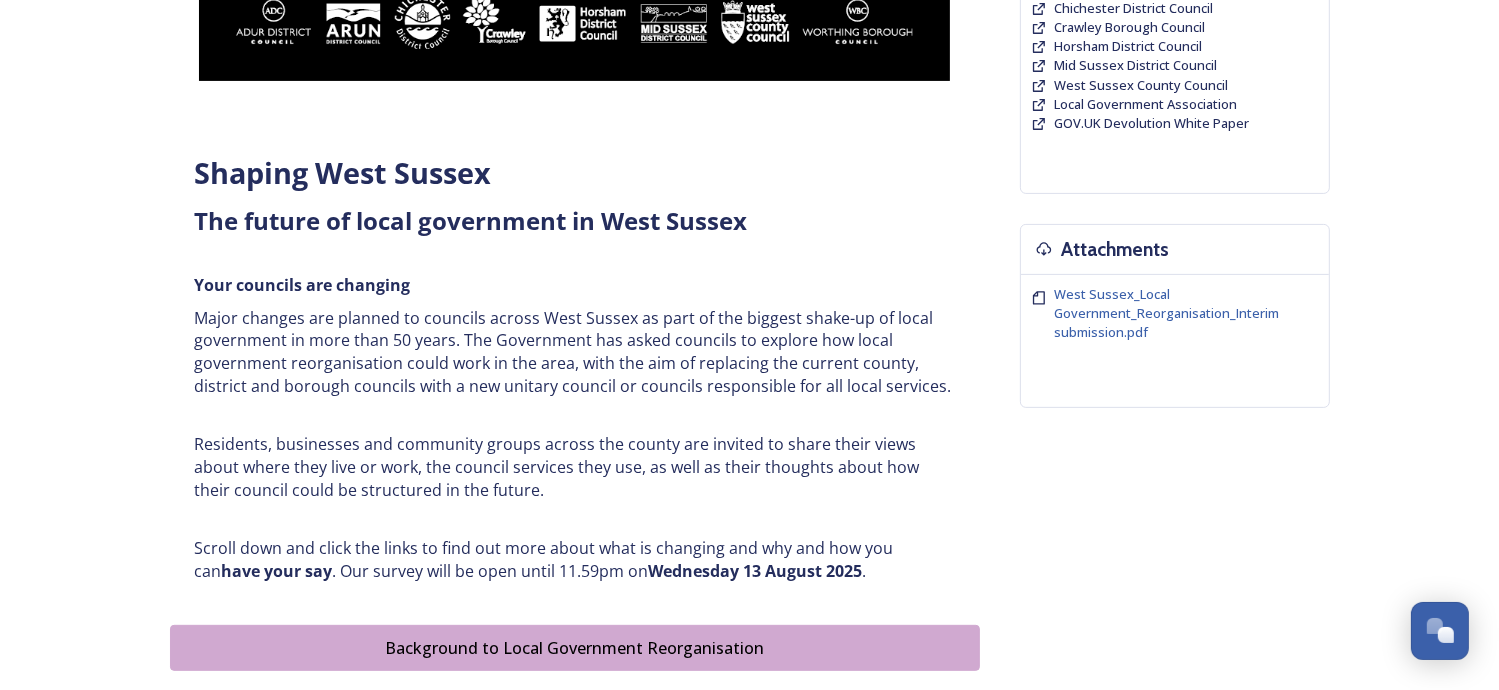 scroll, scrollTop: 700, scrollLeft: 0, axis: vertical 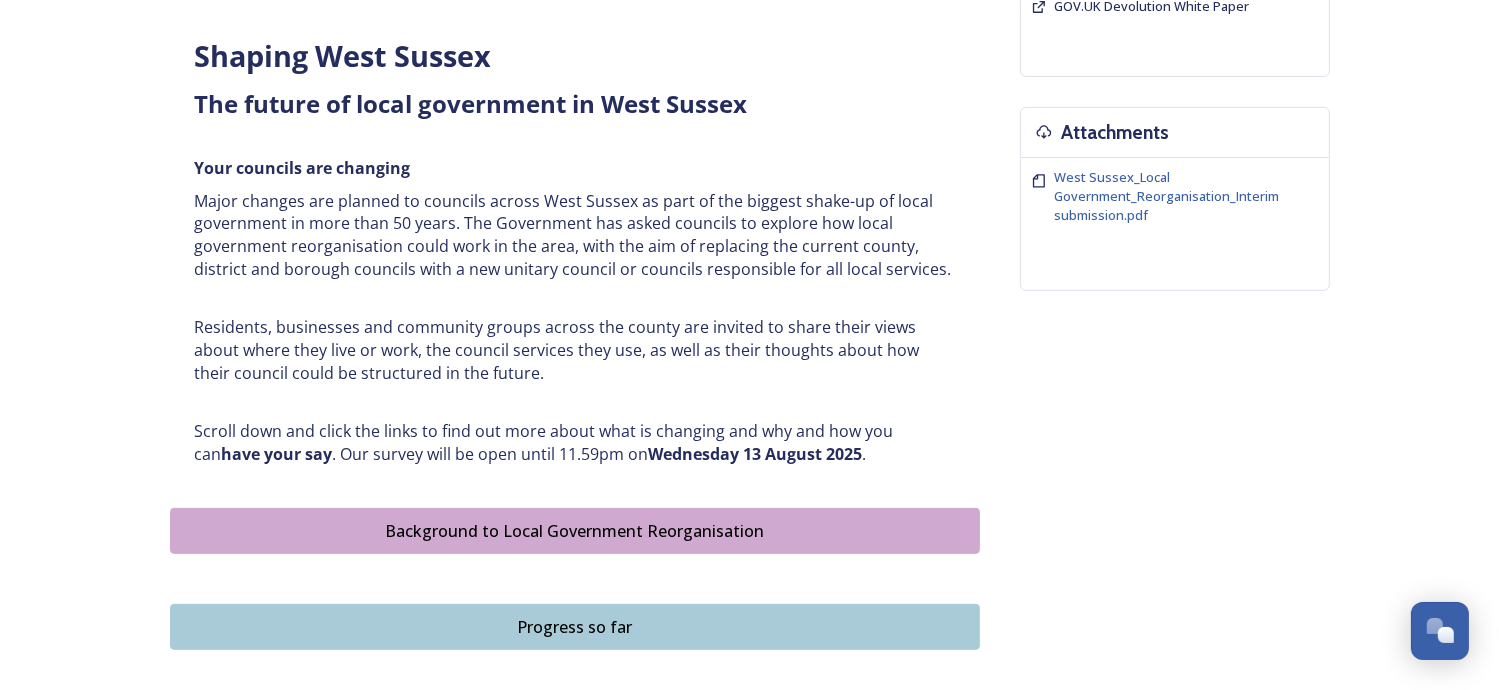 click on "Background to Local Government Reorganisation" at bounding box center (575, 531) 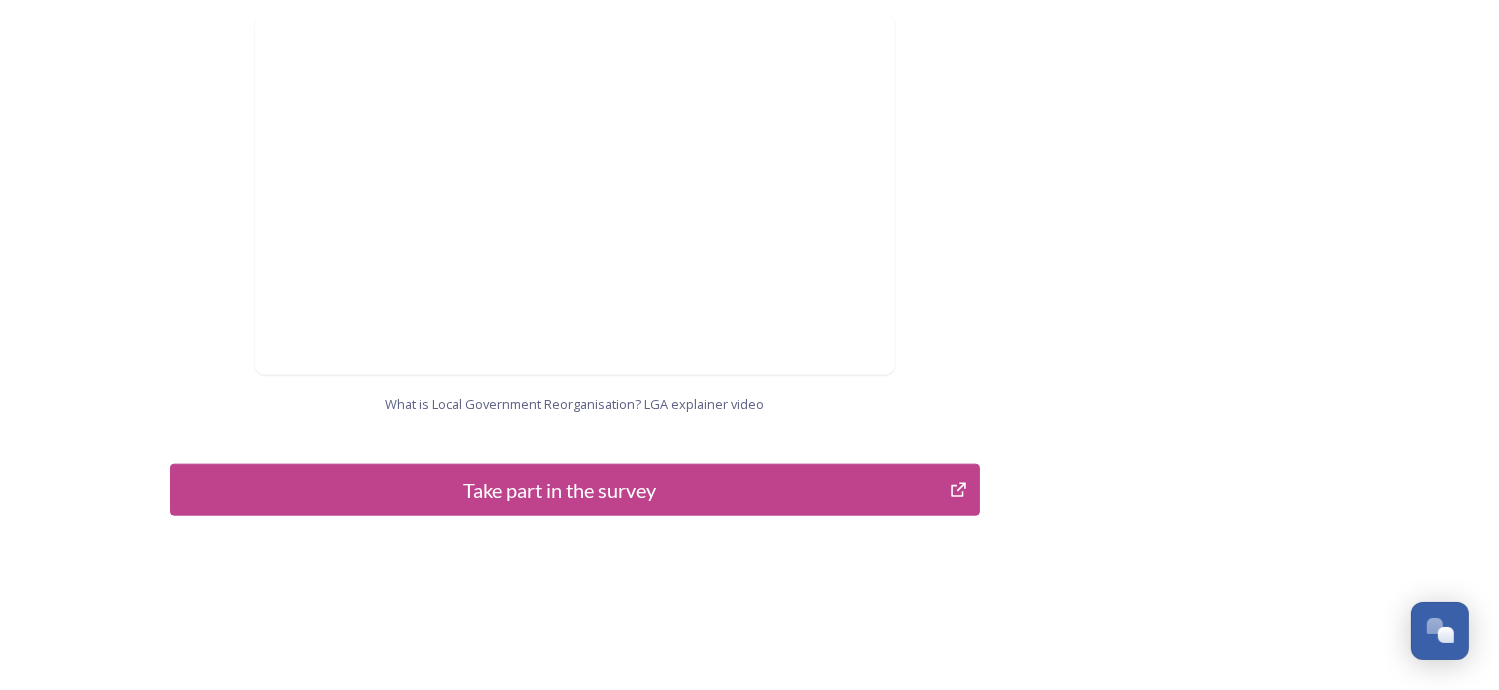 scroll, scrollTop: 2144, scrollLeft: 0, axis: vertical 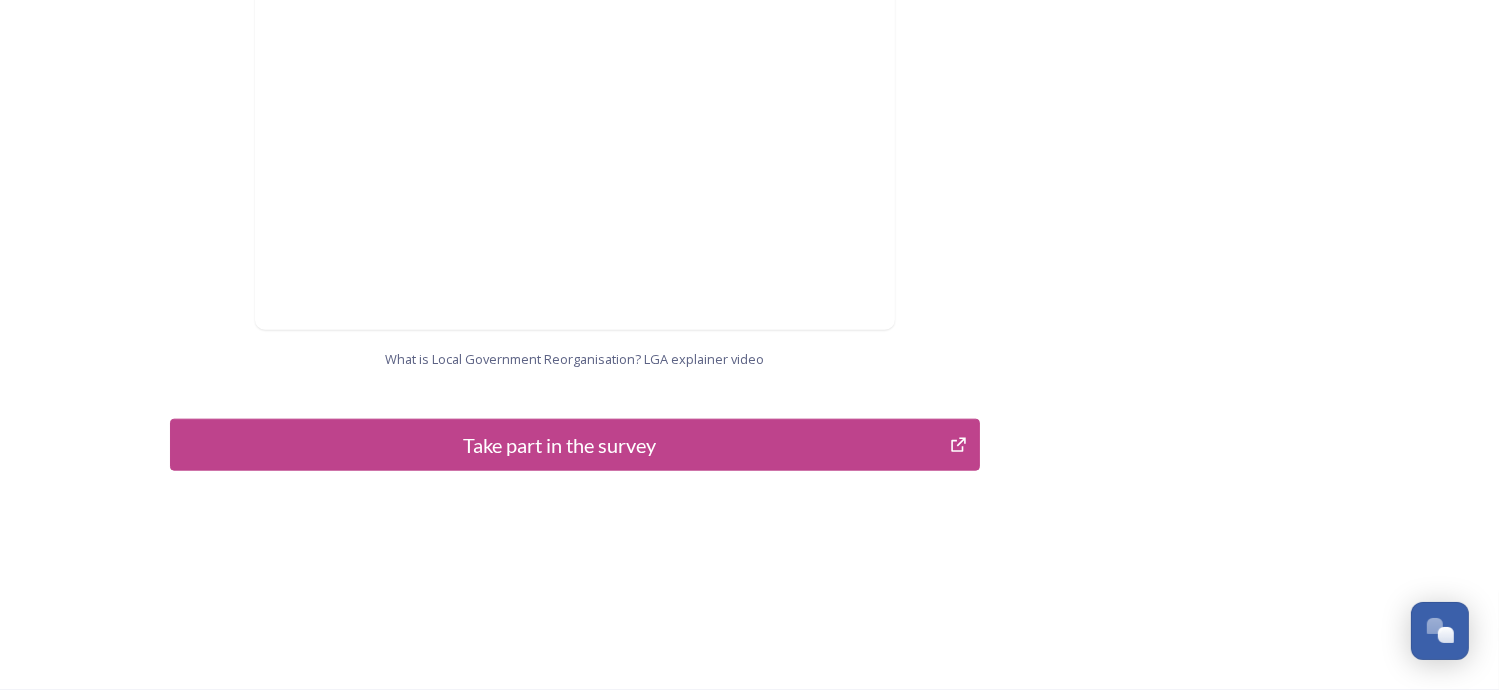 click on "Take part in the survey" at bounding box center [560, 445] 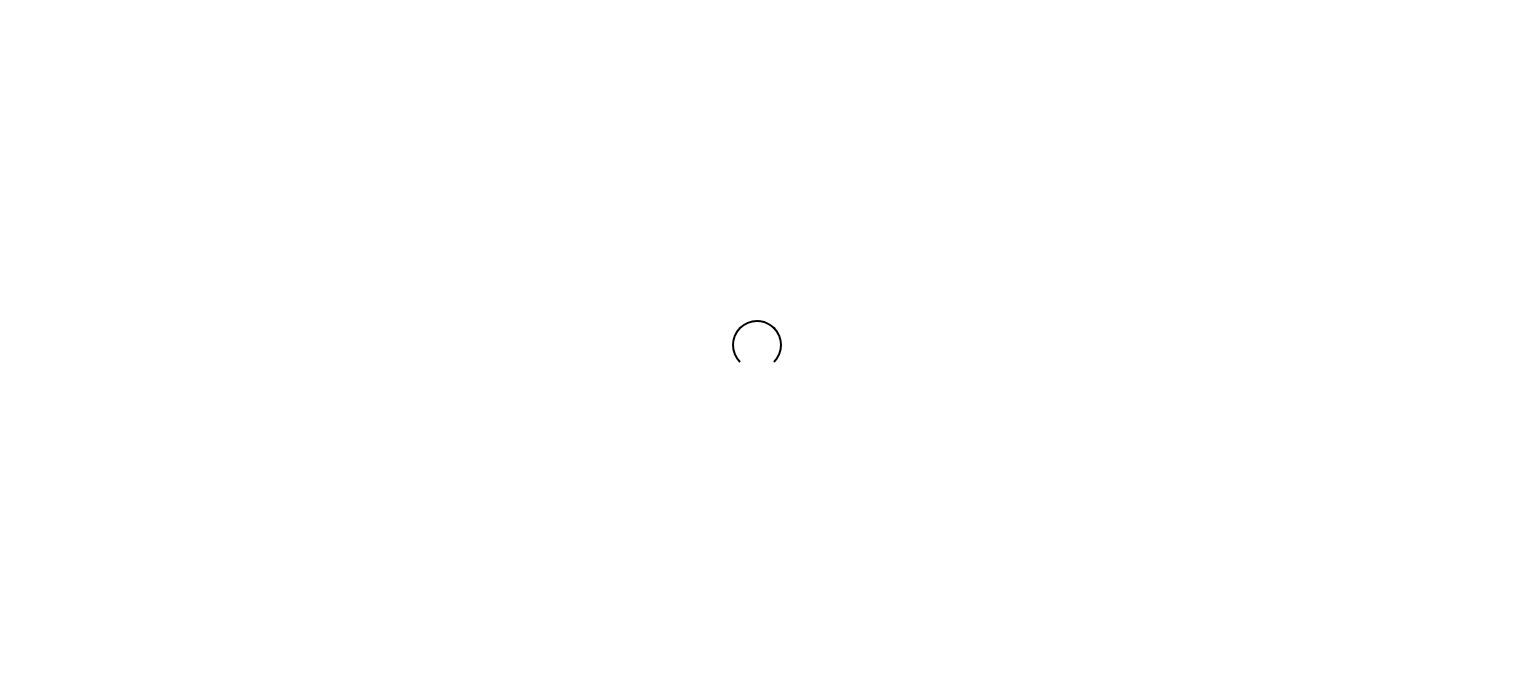 scroll, scrollTop: 0, scrollLeft: 0, axis: both 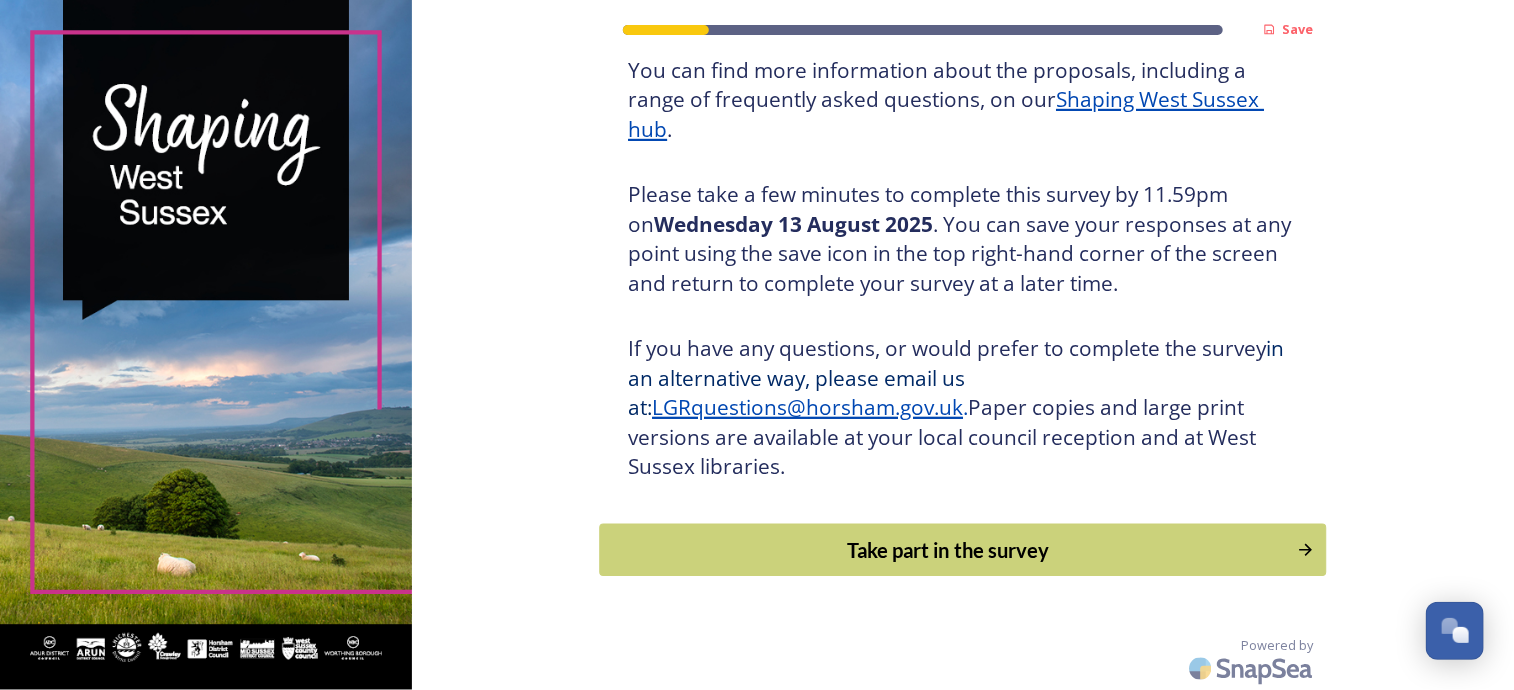 click on "Take part in the survey" at bounding box center [949, 550] 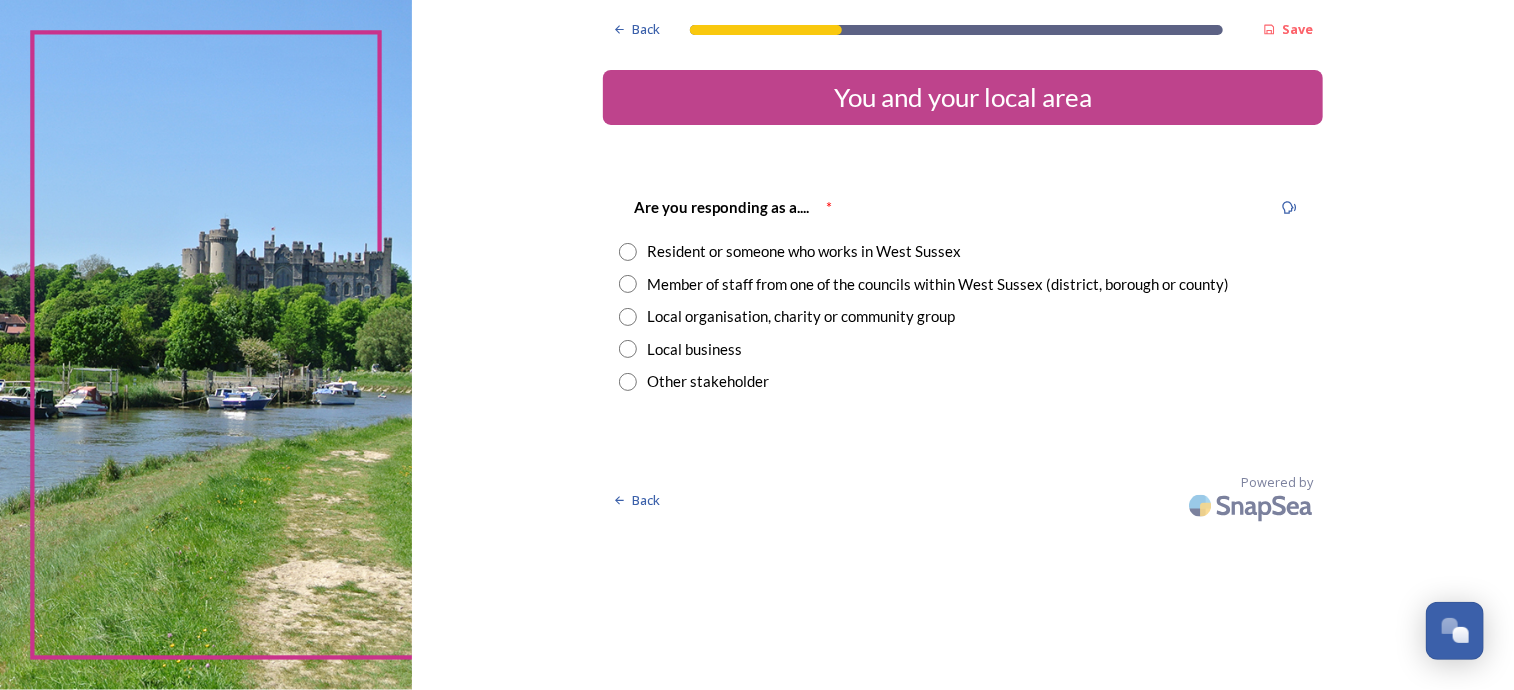 click at bounding box center (628, 317) 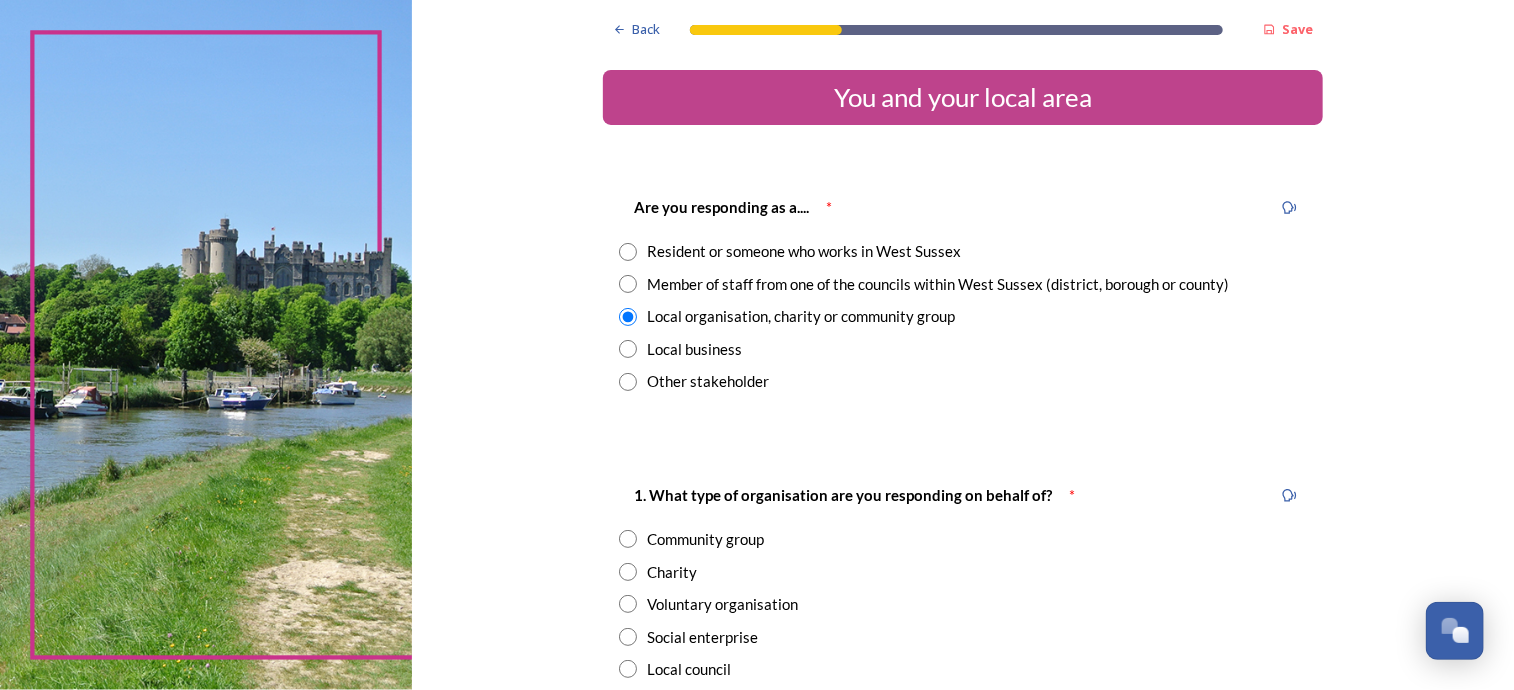 click at bounding box center [628, 572] 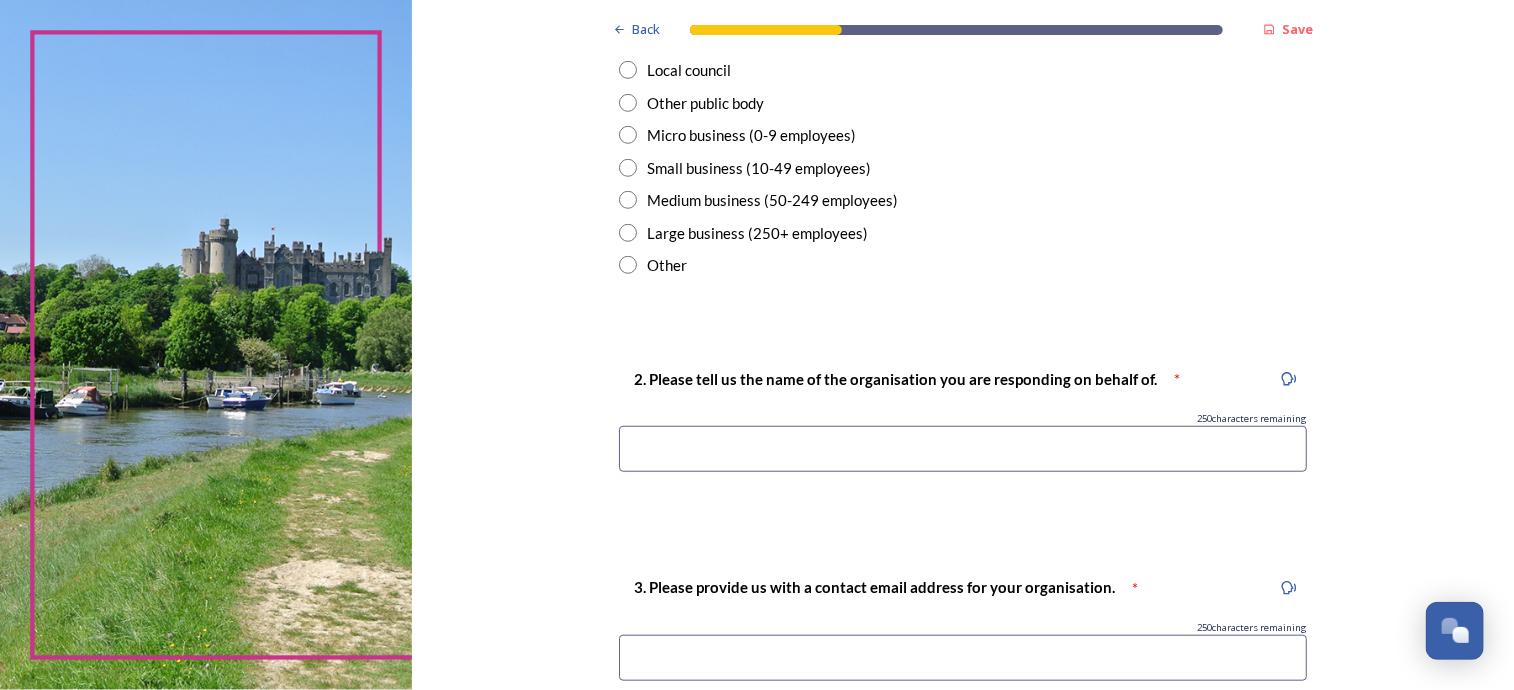 scroll, scrollTop: 600, scrollLeft: 0, axis: vertical 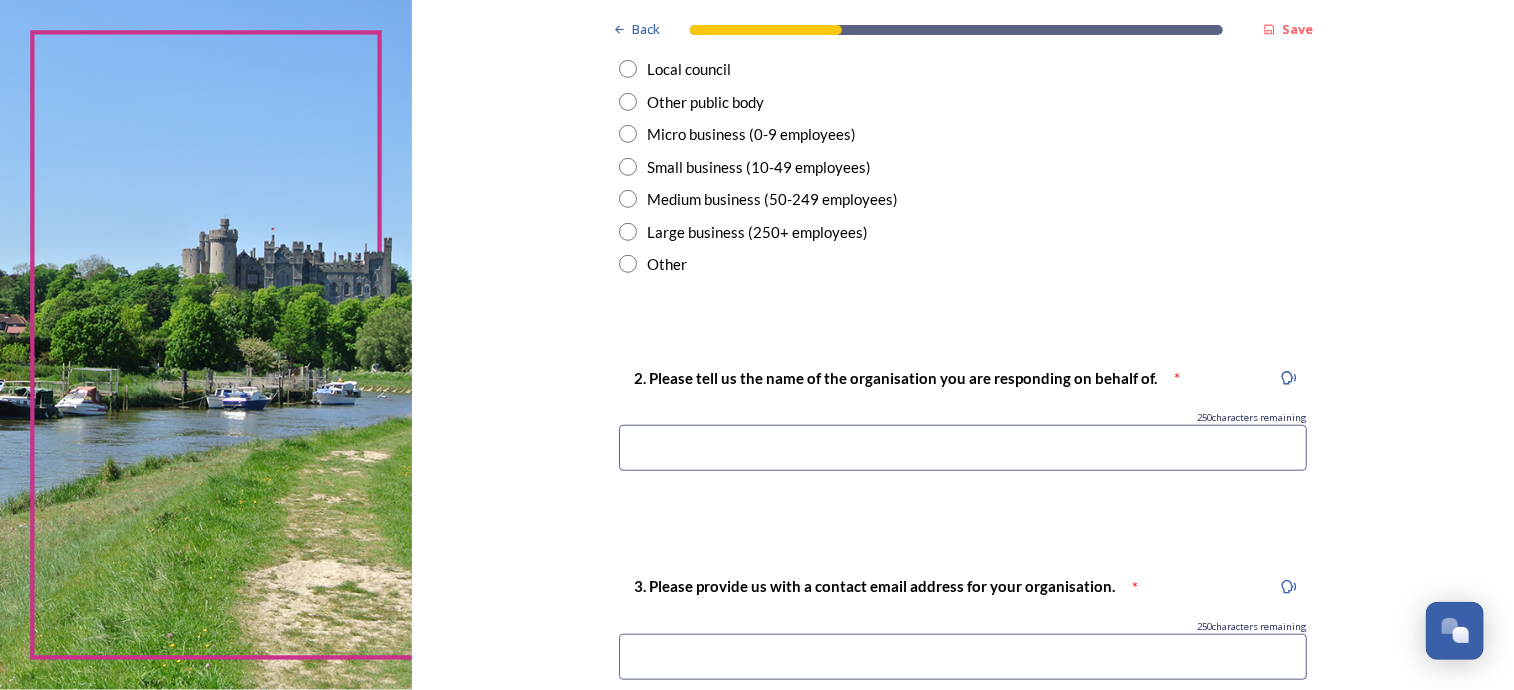 click at bounding box center (963, 448) 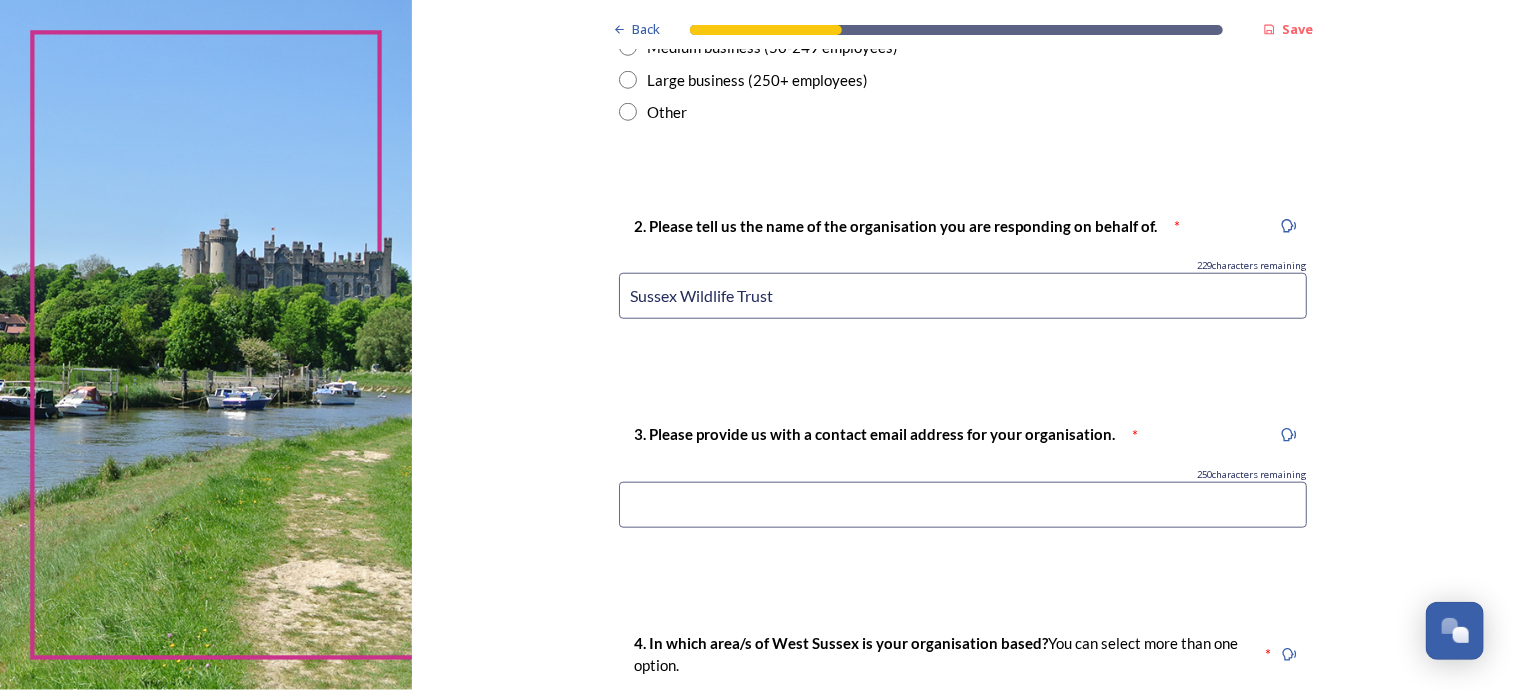 scroll, scrollTop: 800, scrollLeft: 0, axis: vertical 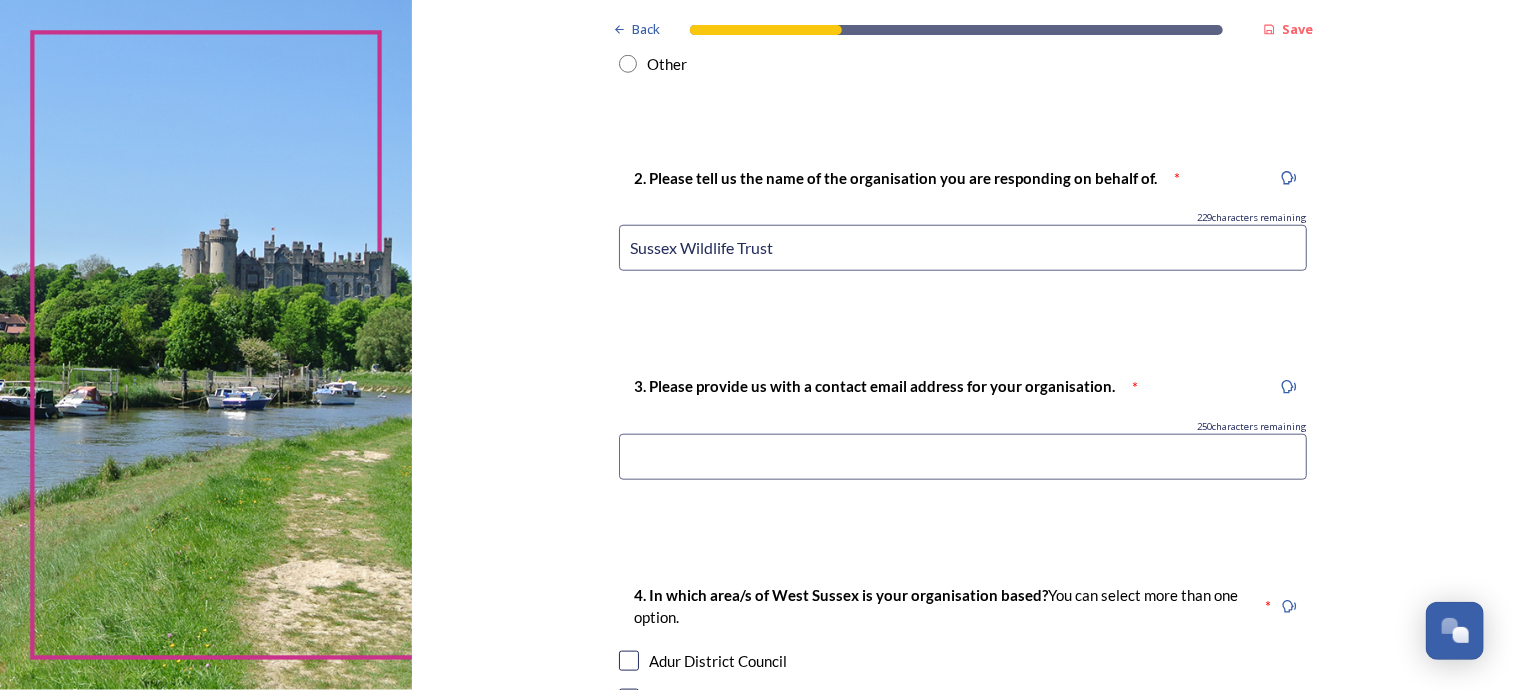 type on "Sussex Wildlife Trust" 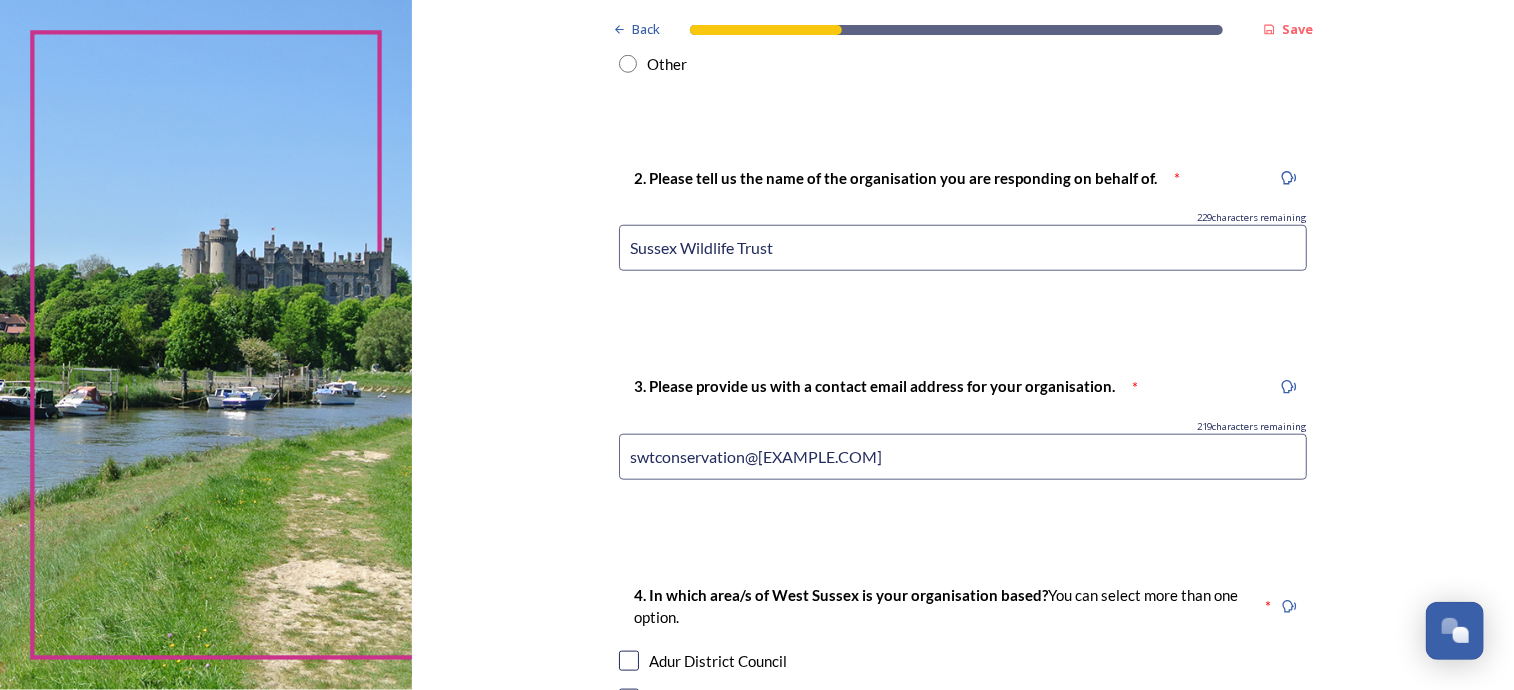 type on "helend@[EXAMPLE.COM]" 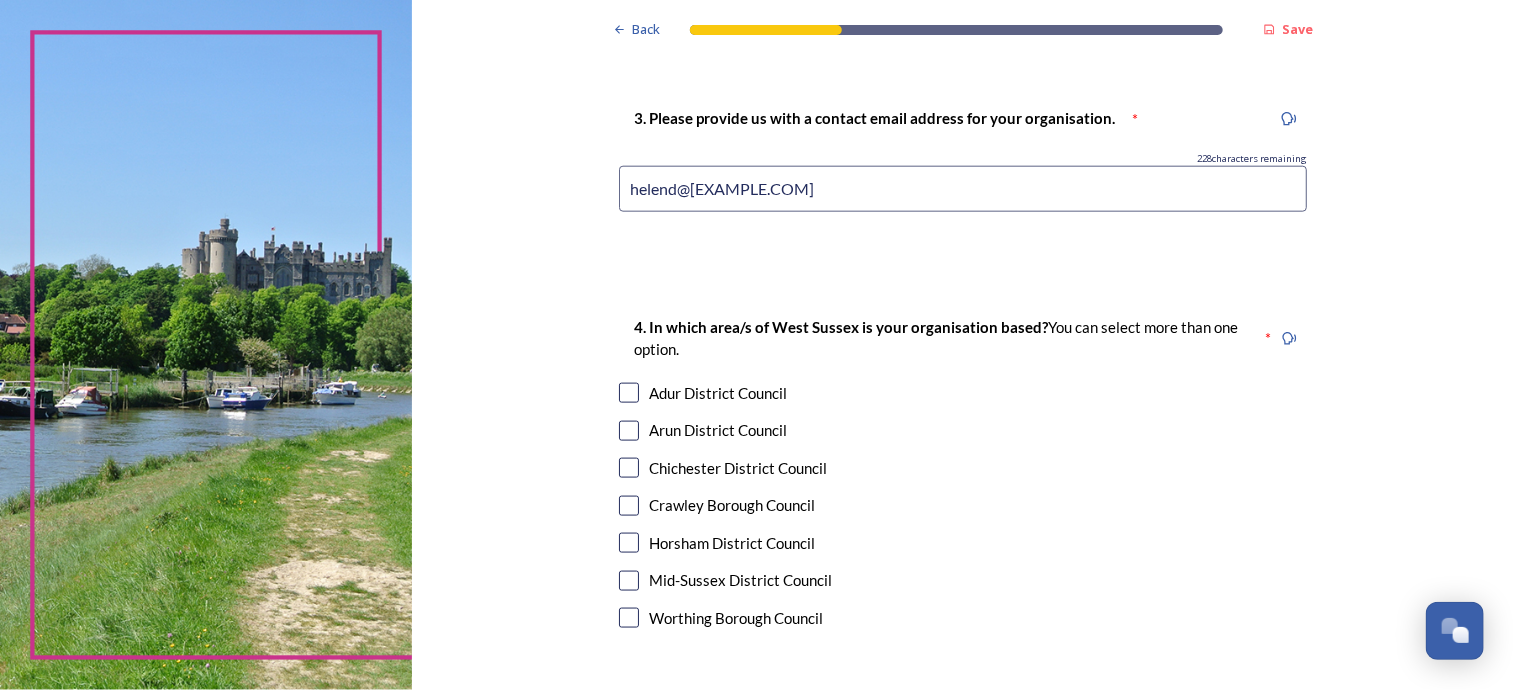 scroll, scrollTop: 1100, scrollLeft: 0, axis: vertical 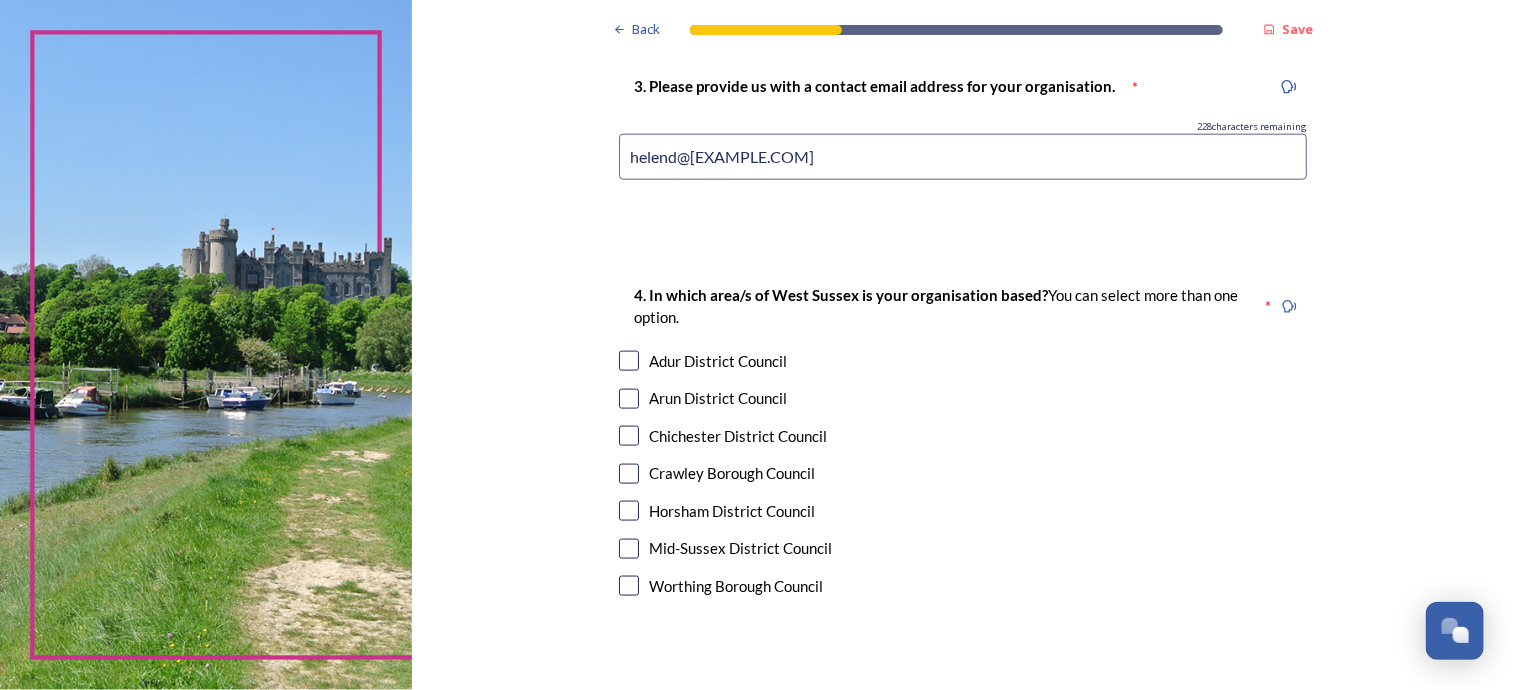 click at bounding box center [629, 511] 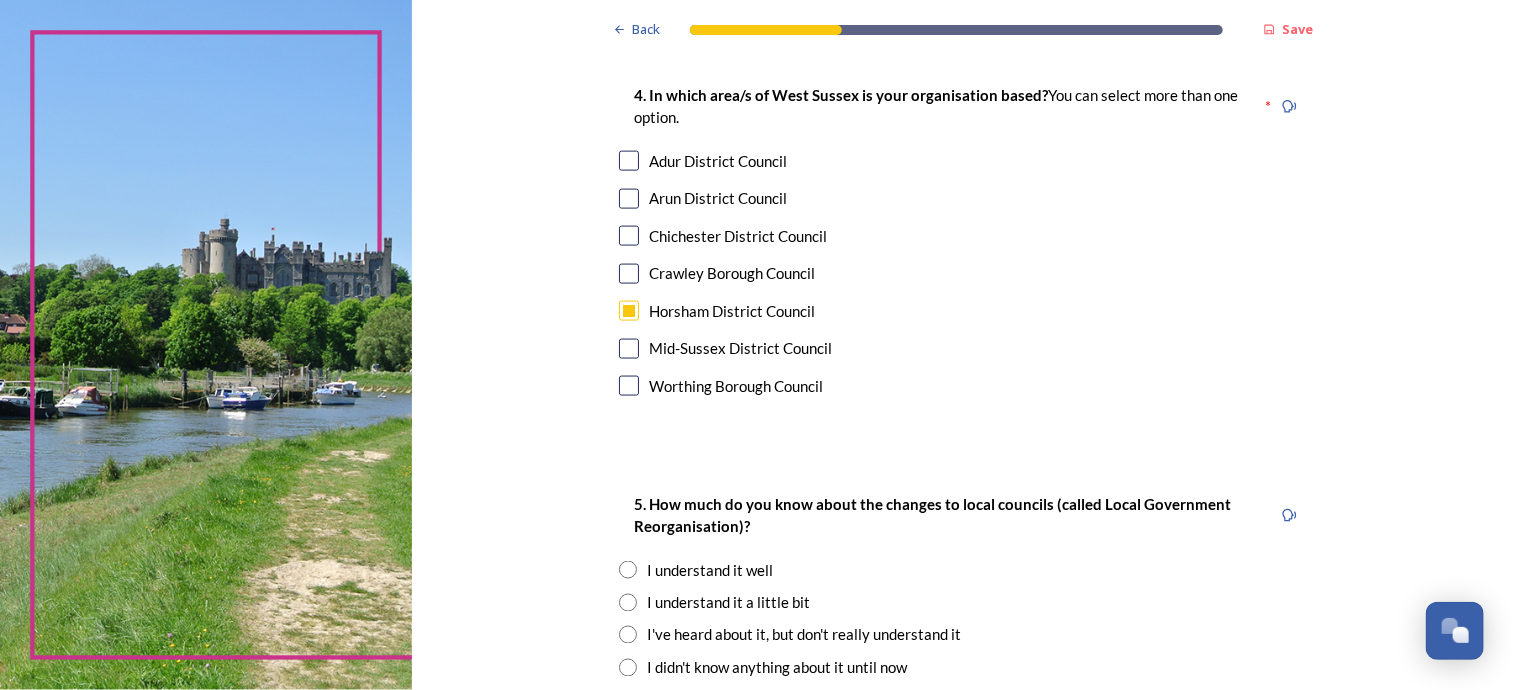 scroll, scrollTop: 1400, scrollLeft: 0, axis: vertical 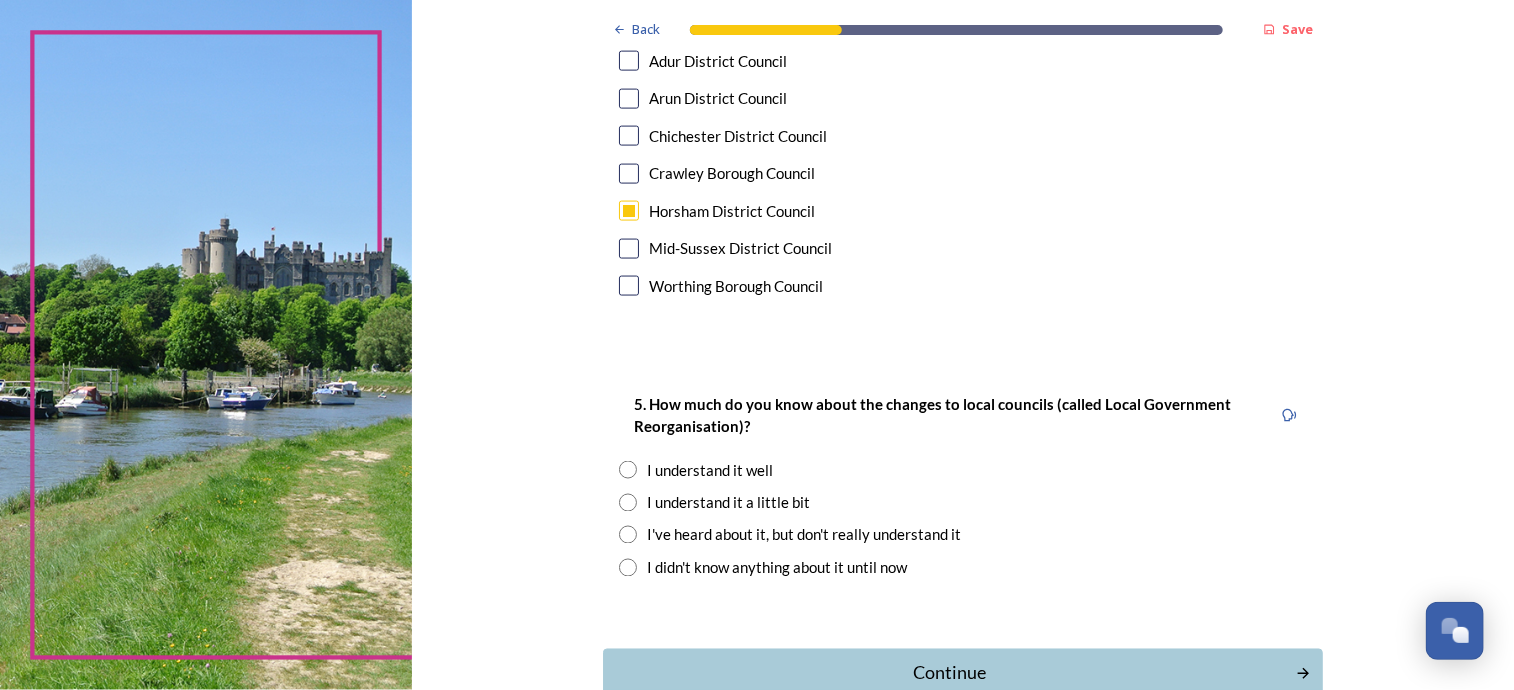 click at bounding box center [628, 503] 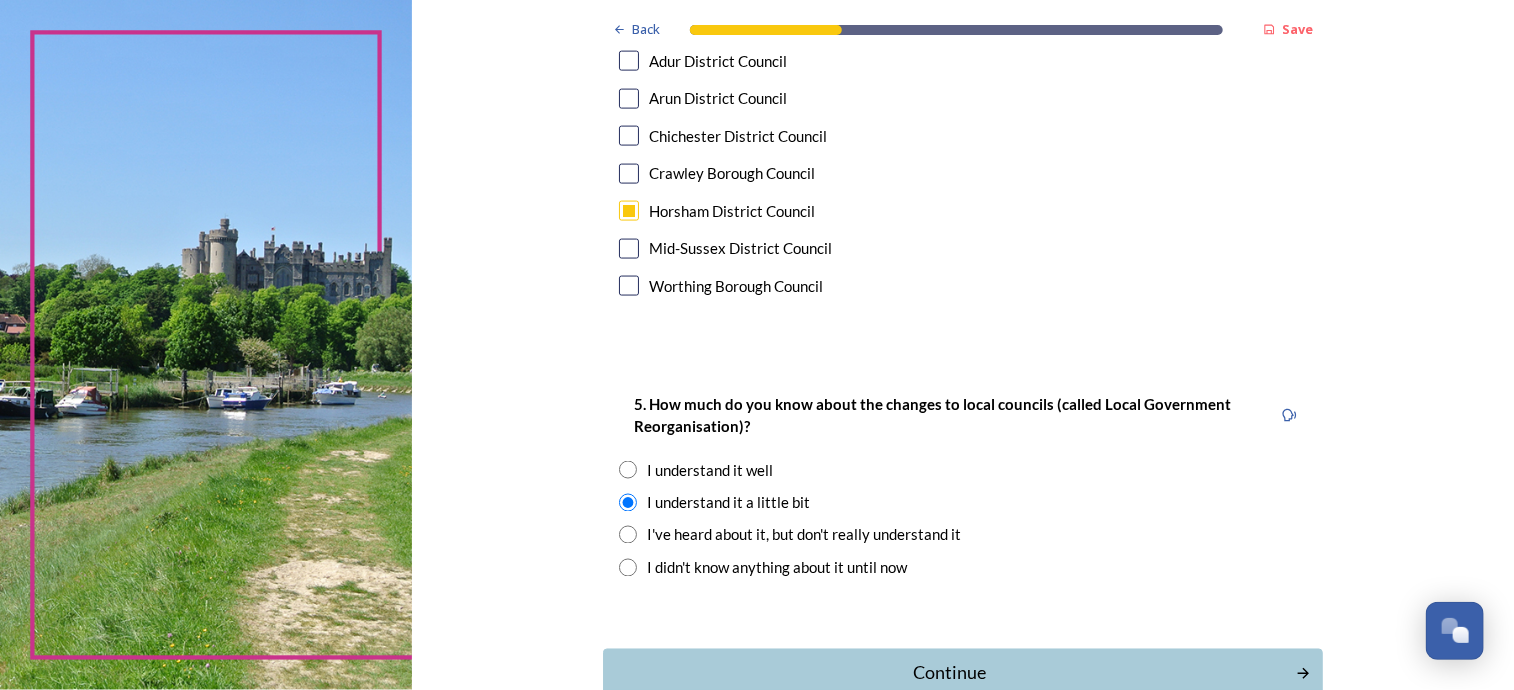 scroll, scrollTop: 1500, scrollLeft: 0, axis: vertical 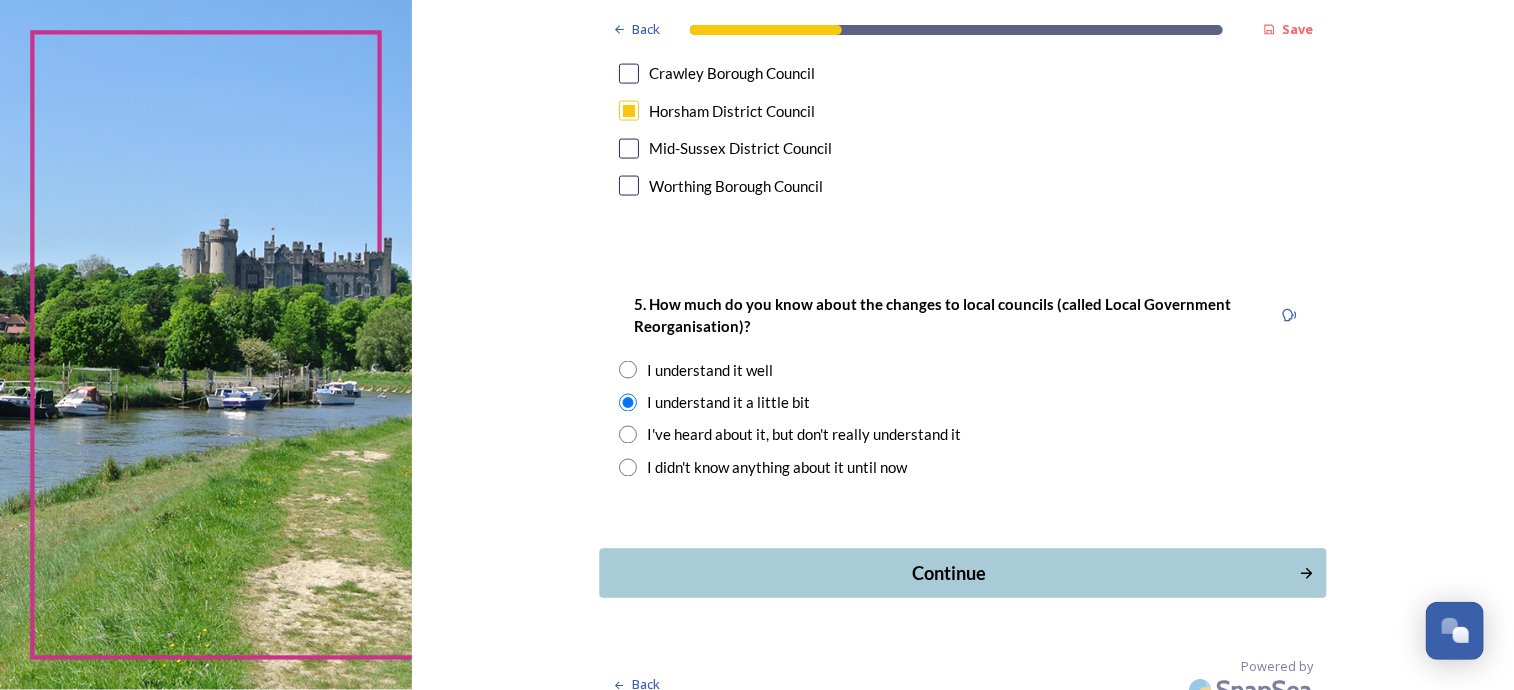 click on "Continue" at bounding box center [949, 573] 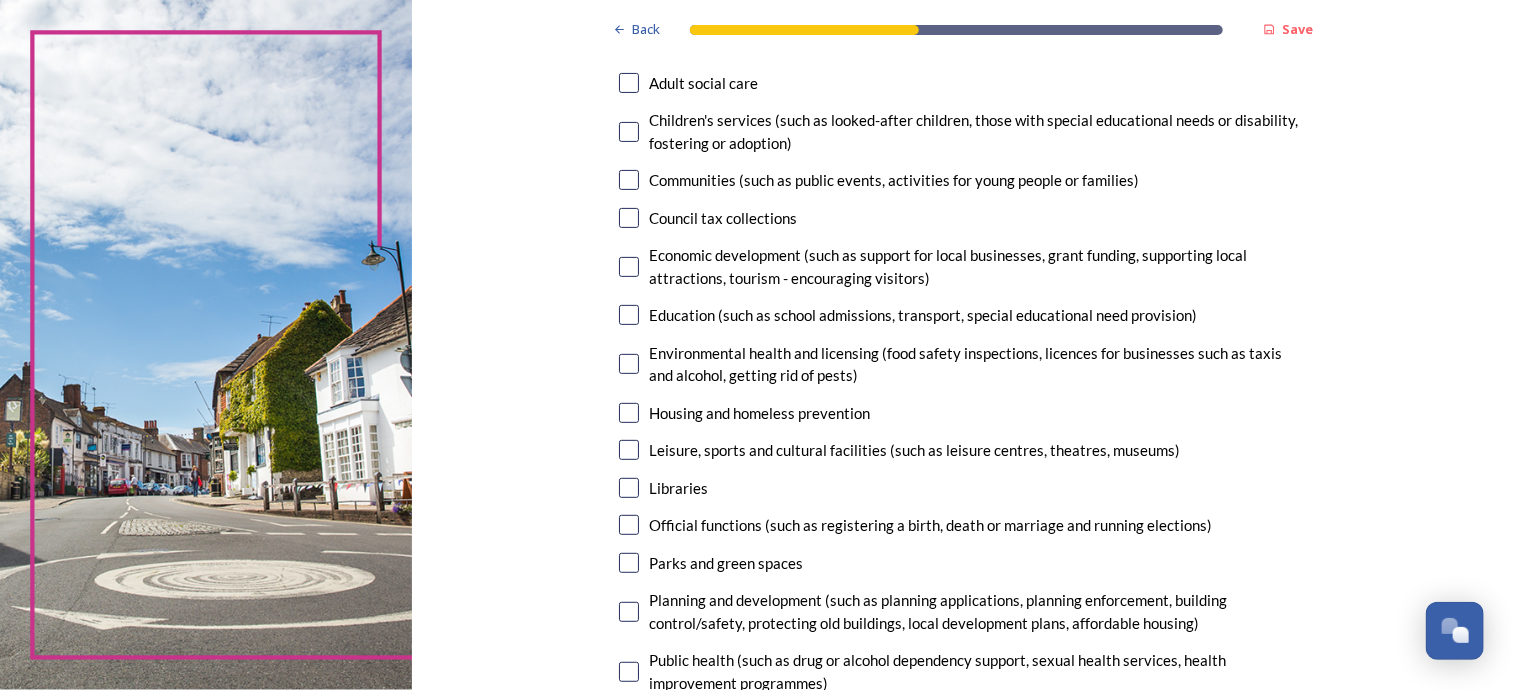 scroll, scrollTop: 300, scrollLeft: 0, axis: vertical 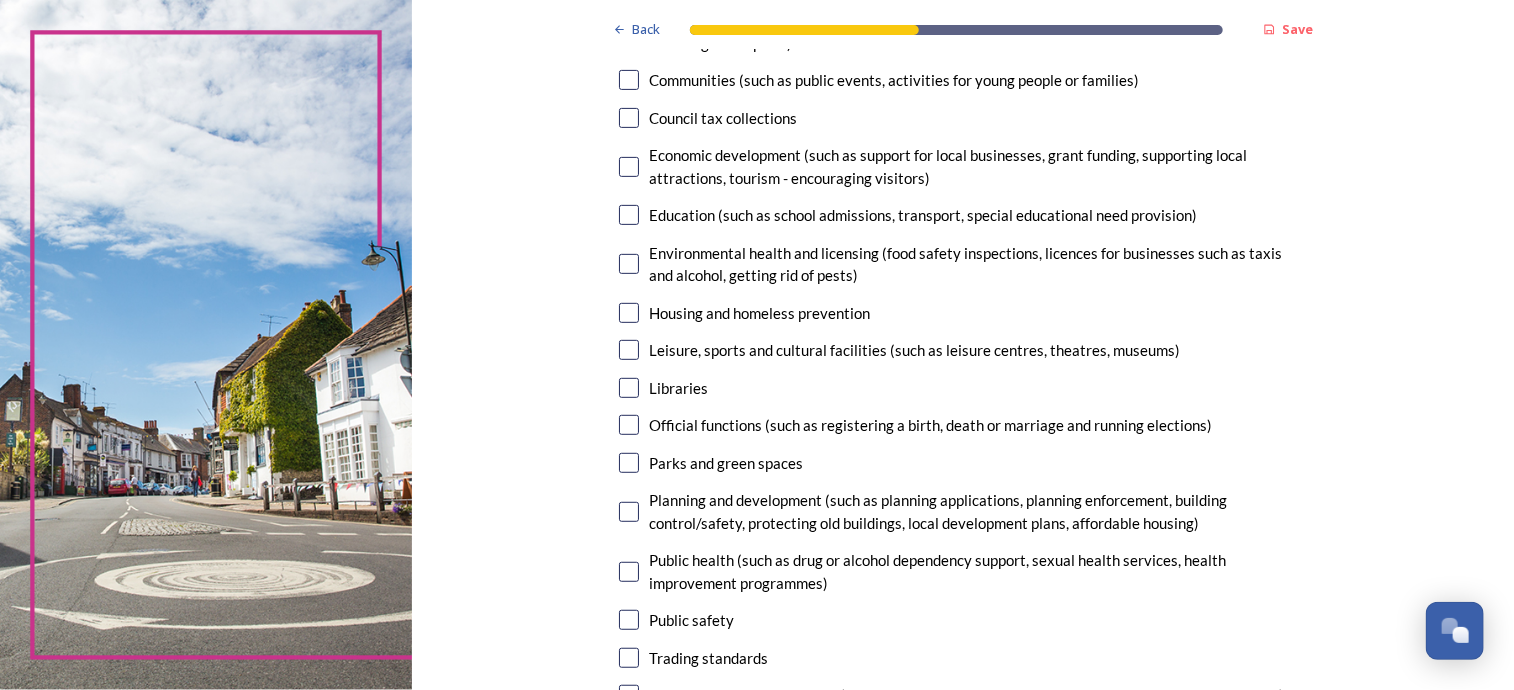 click at bounding box center (629, 512) 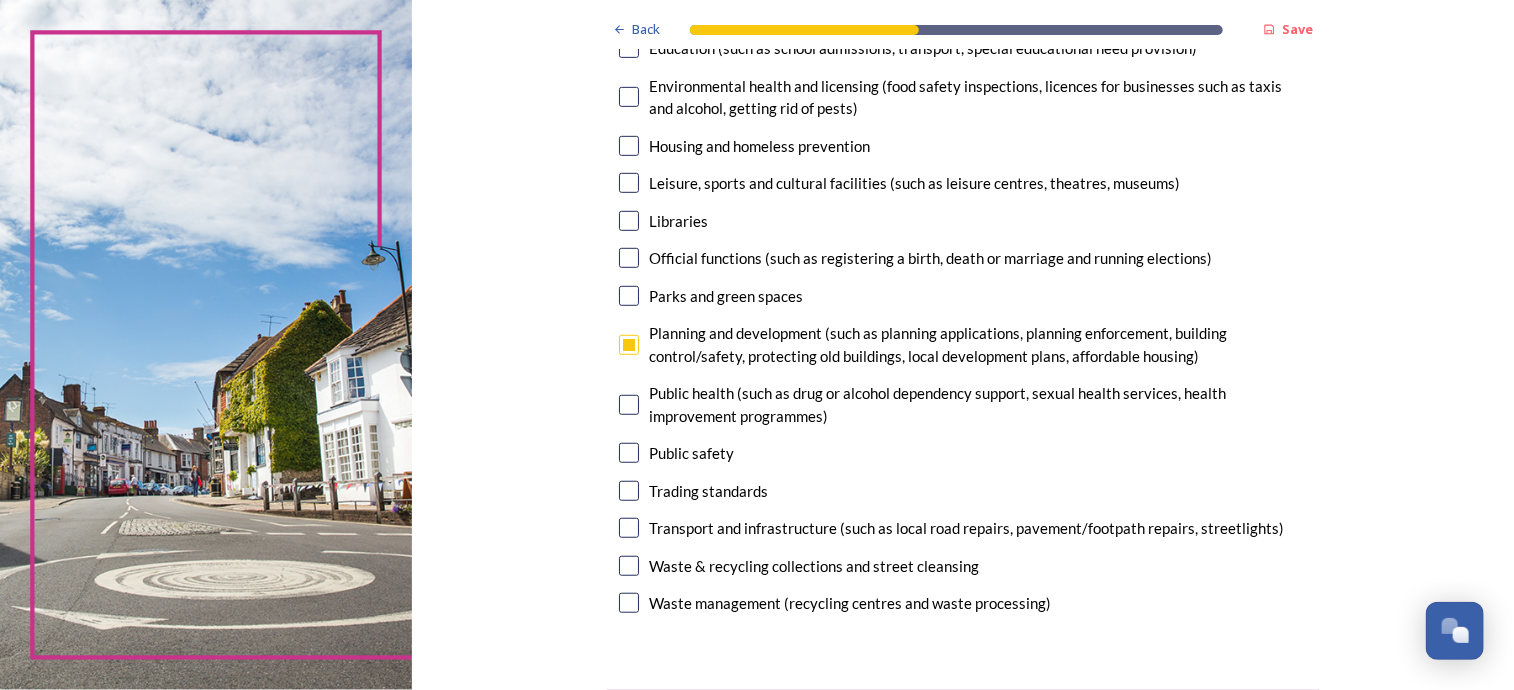 scroll, scrollTop: 500, scrollLeft: 0, axis: vertical 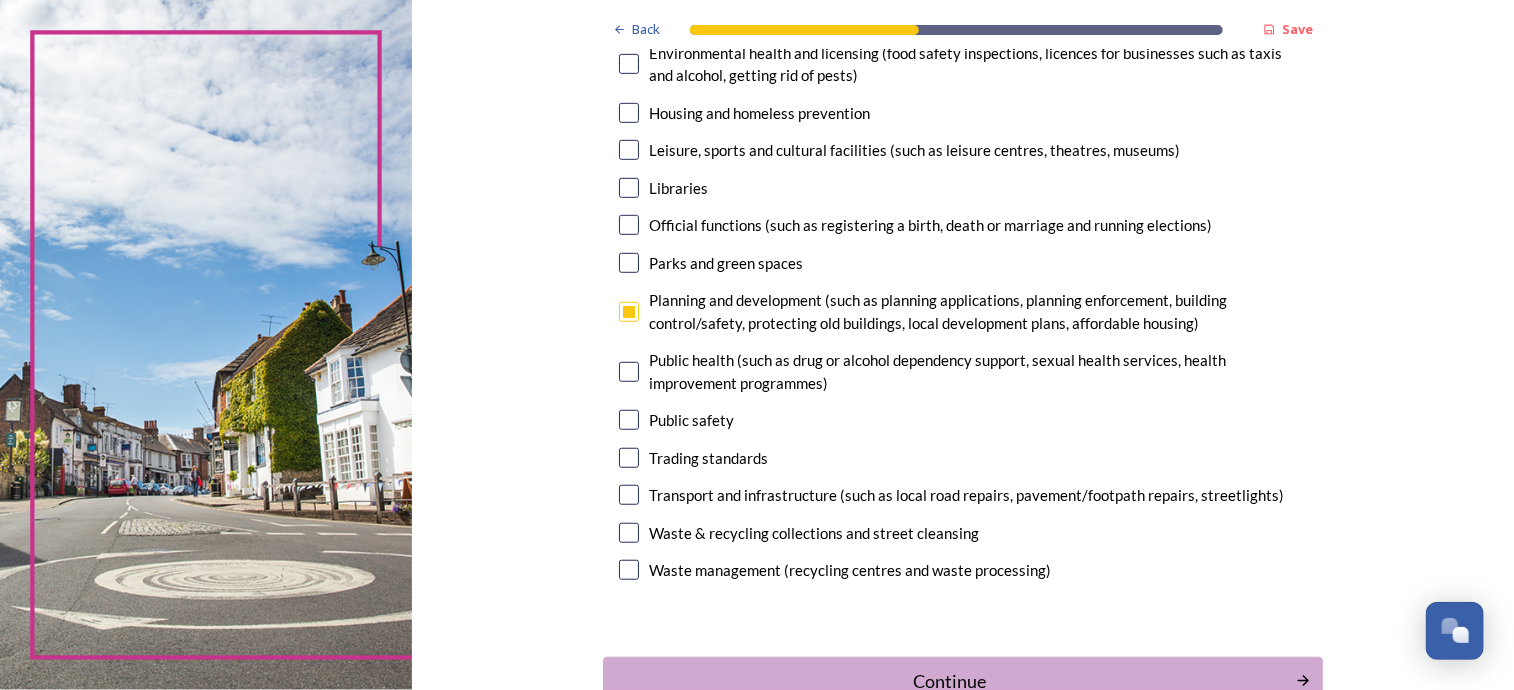 click at bounding box center [629, 495] 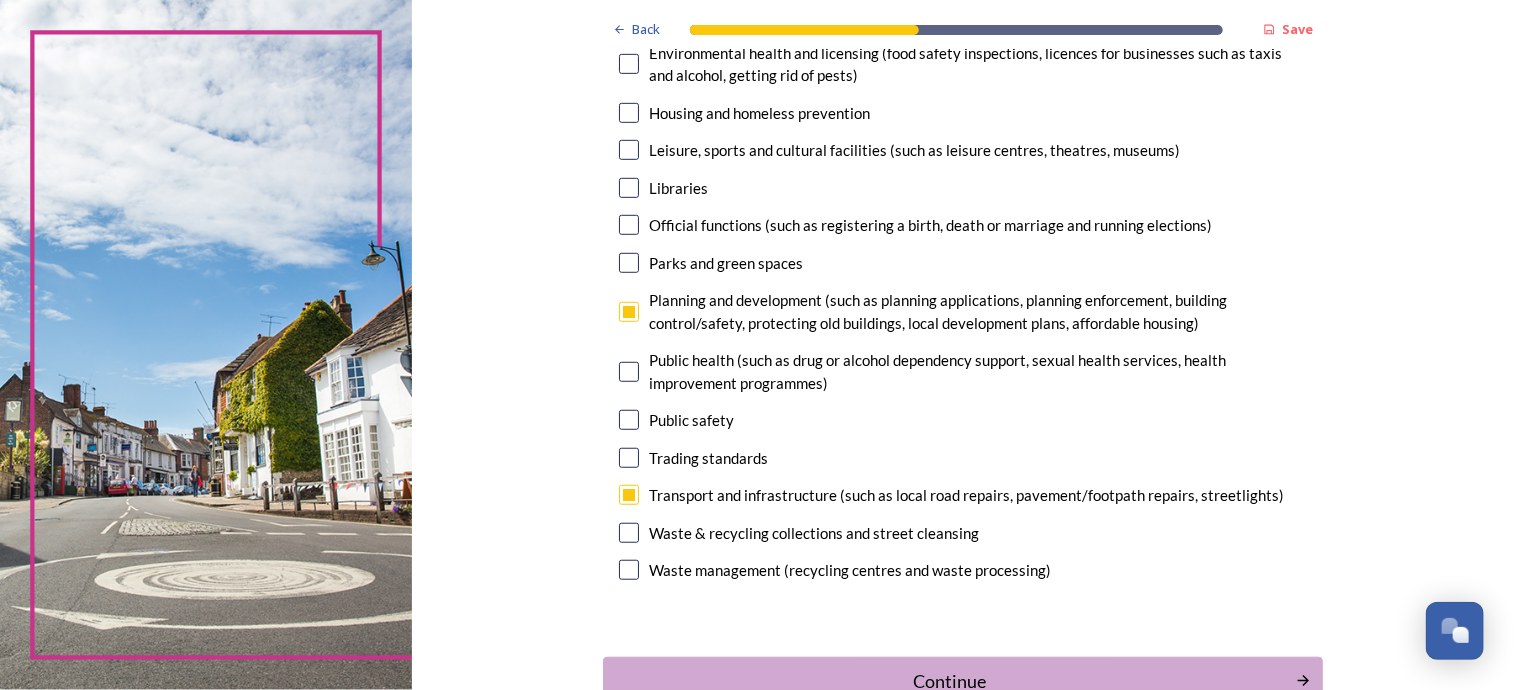 click at bounding box center [629, 533] 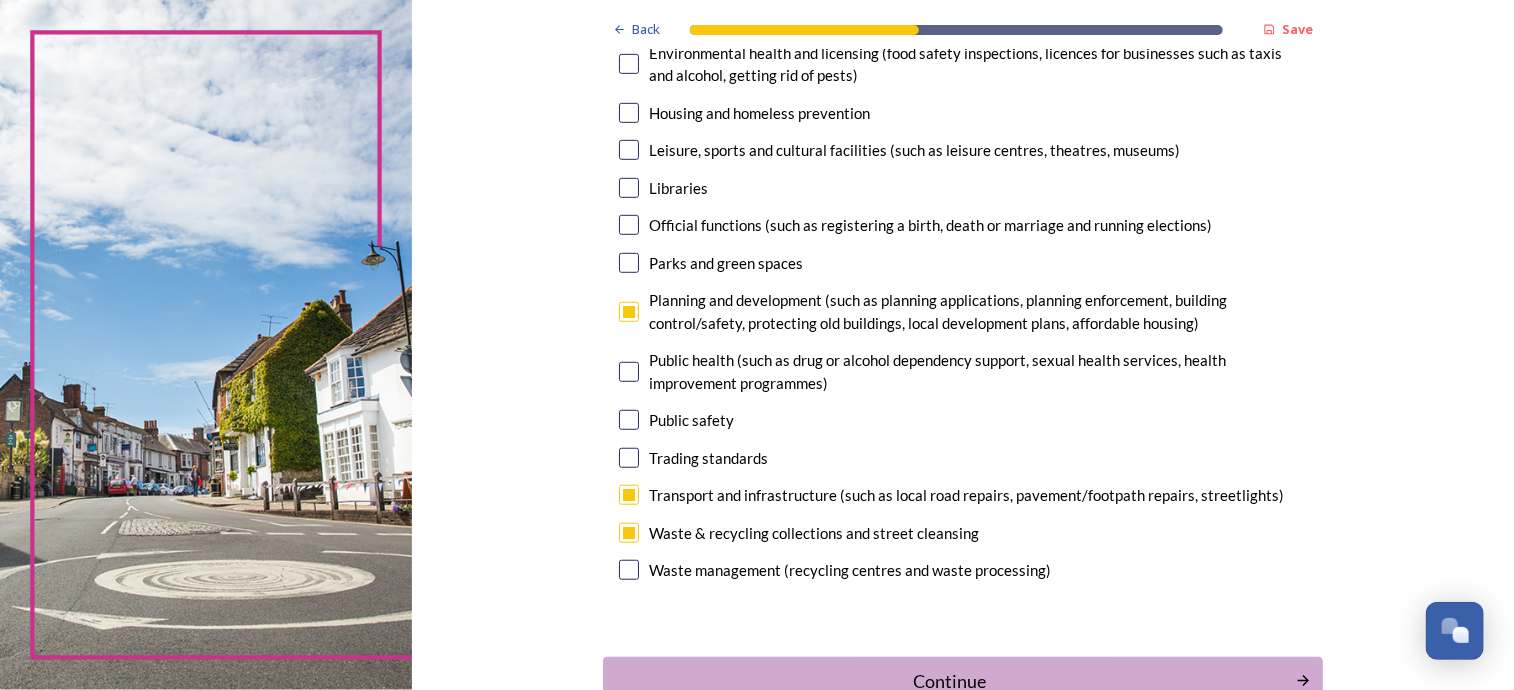 click at bounding box center [629, 570] 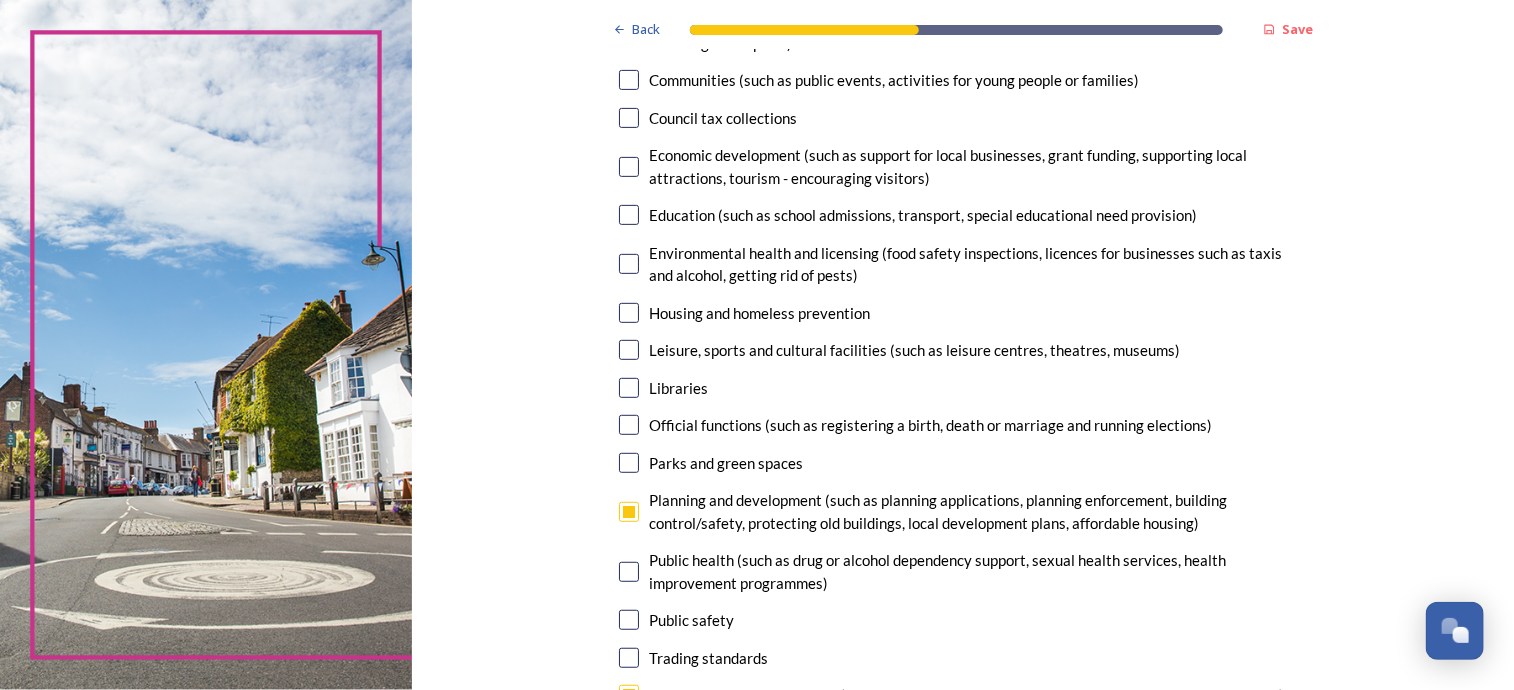 scroll, scrollTop: 200, scrollLeft: 0, axis: vertical 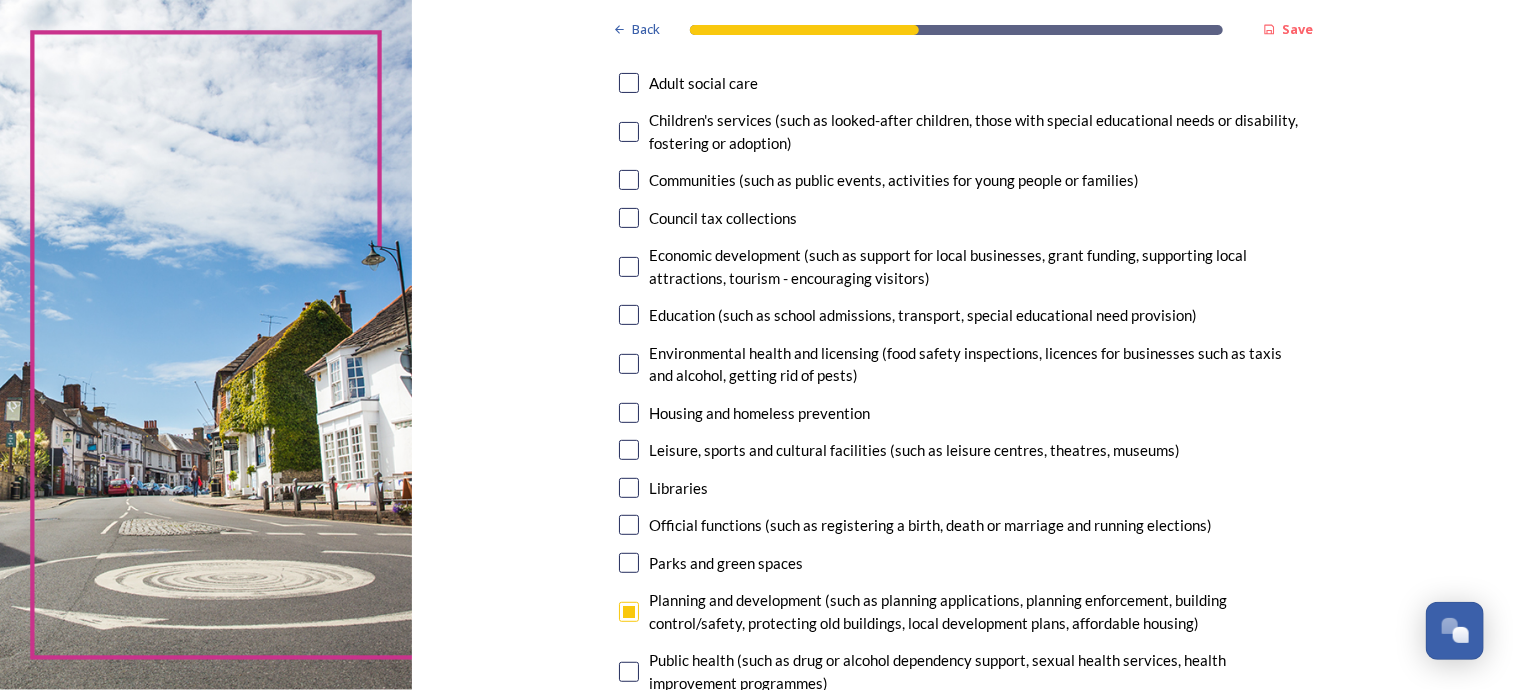 click at bounding box center (629, 180) 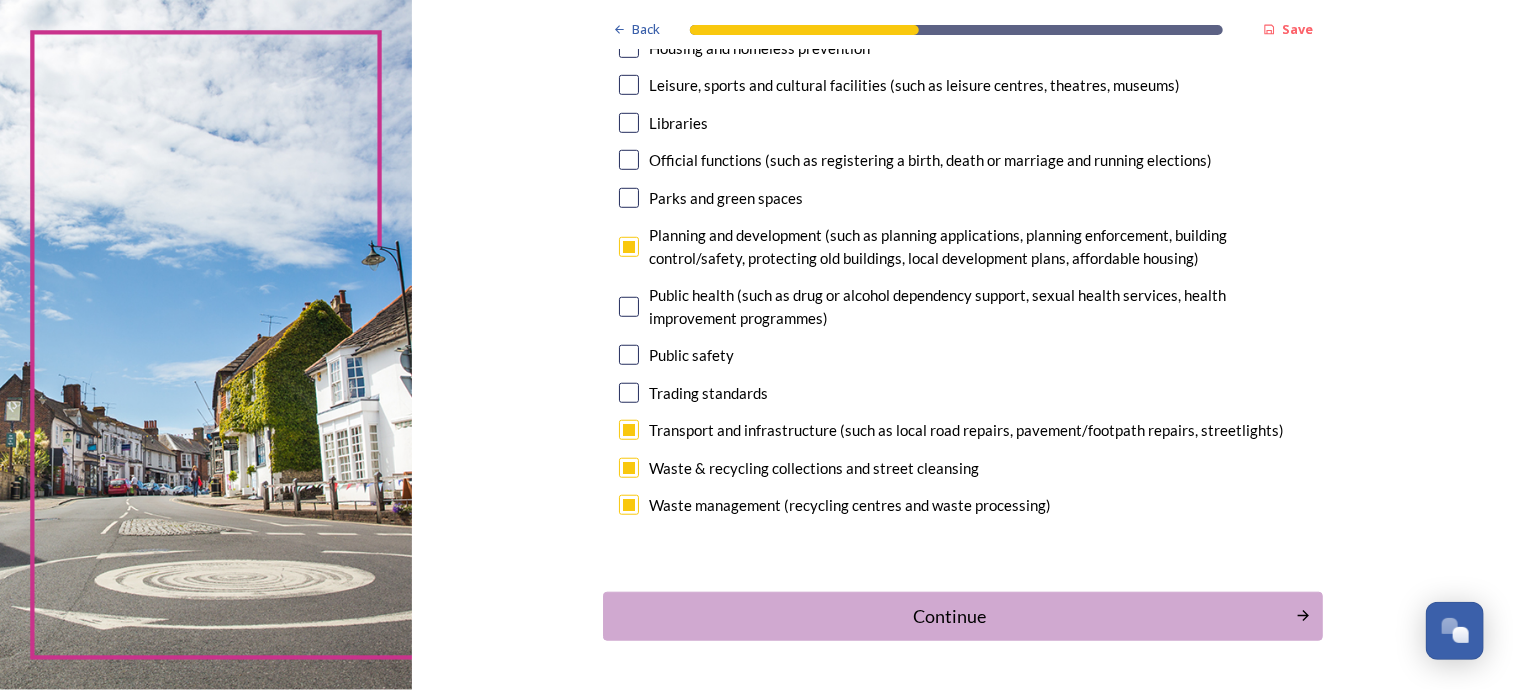 scroll, scrollTop: 600, scrollLeft: 0, axis: vertical 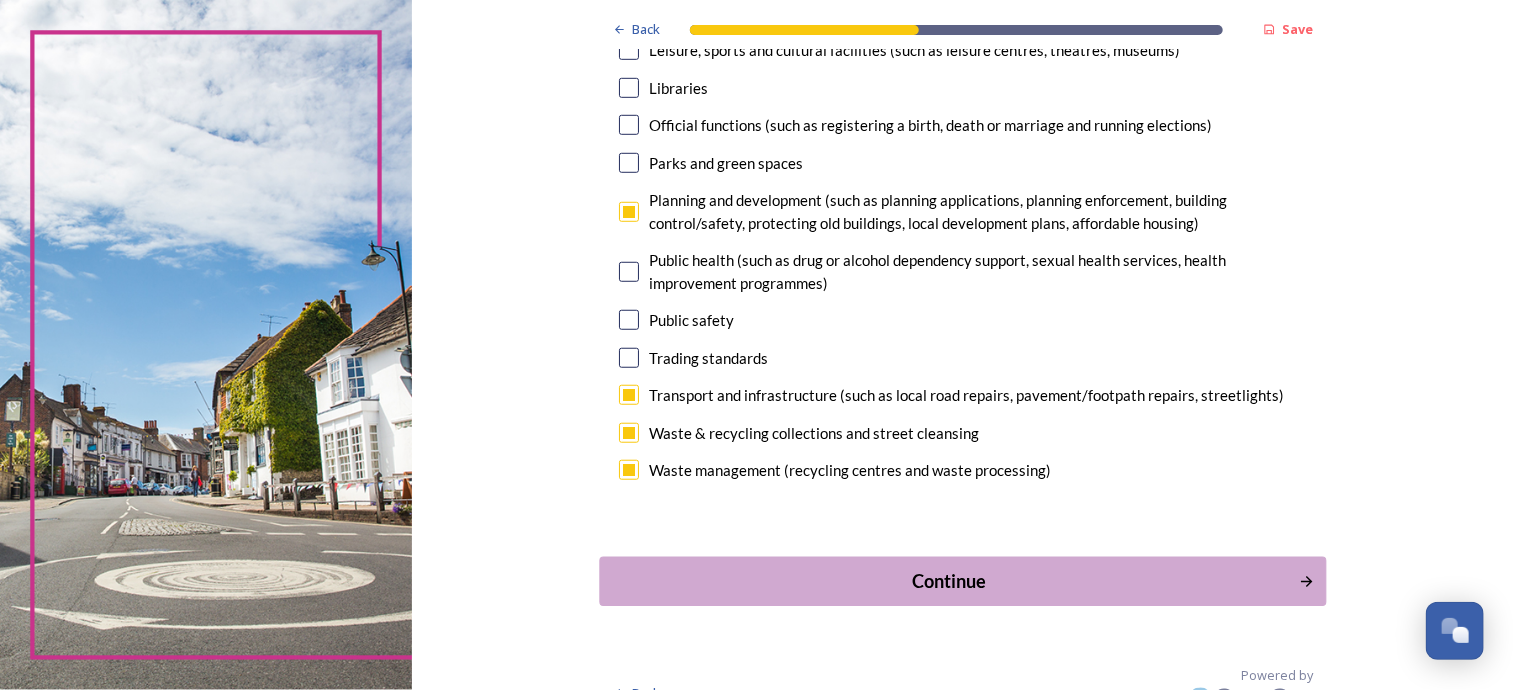click on "Continue" at bounding box center (949, 580) 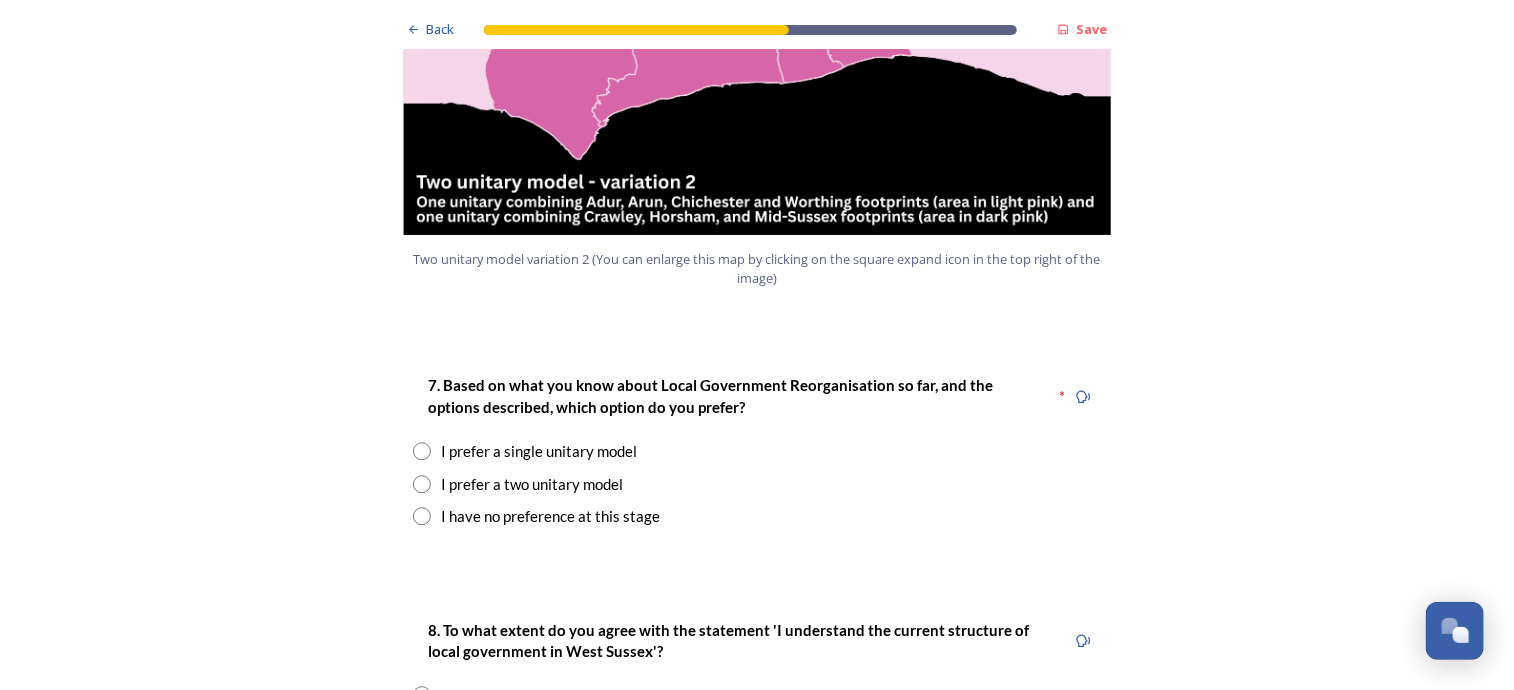 scroll, scrollTop: 2400, scrollLeft: 0, axis: vertical 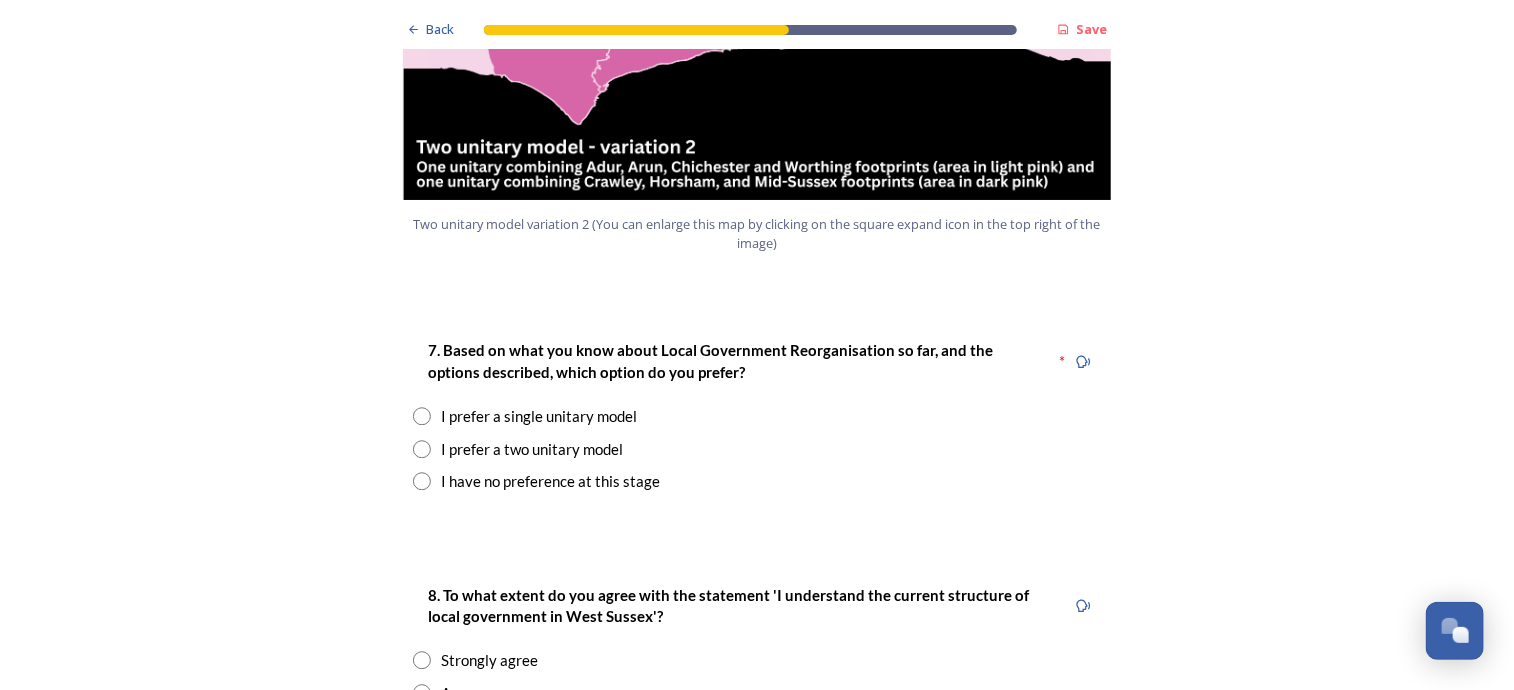 click at bounding box center (422, 481) 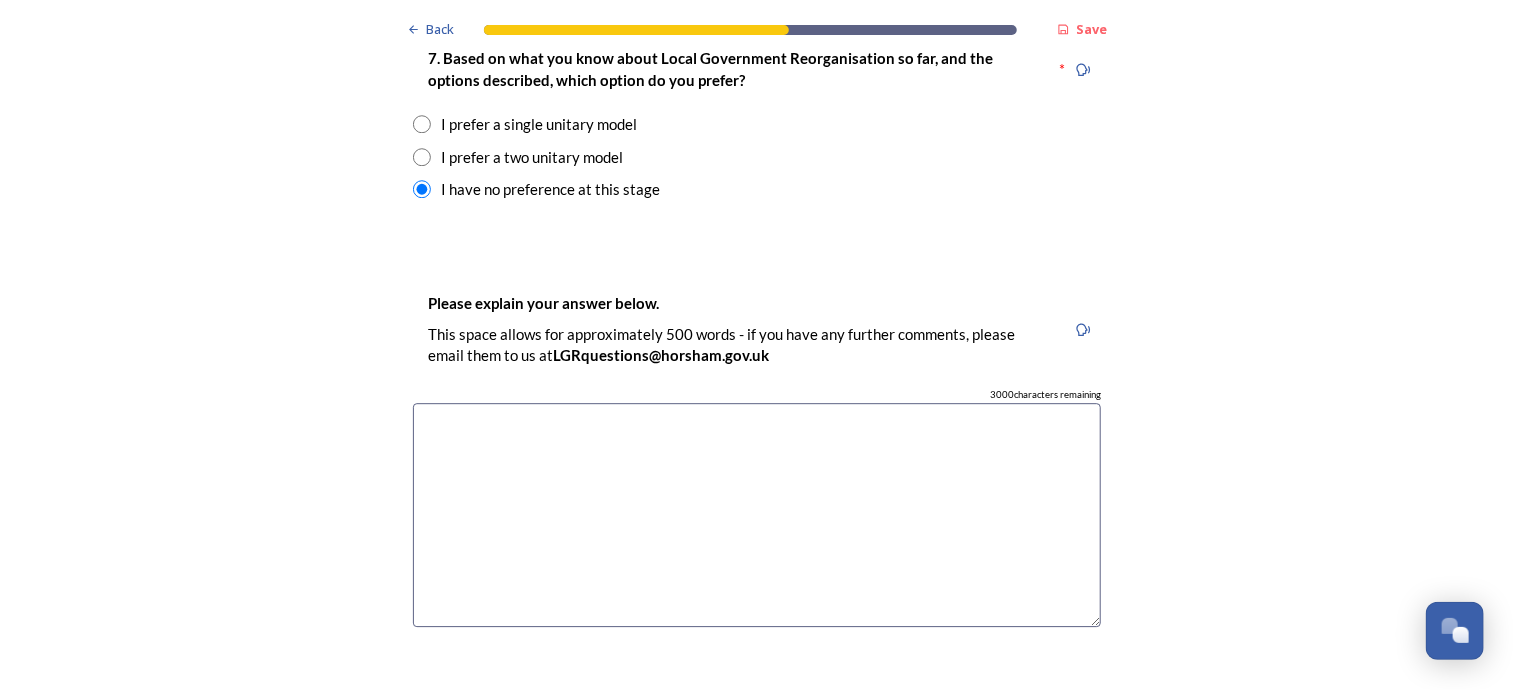 scroll, scrollTop: 2700, scrollLeft: 0, axis: vertical 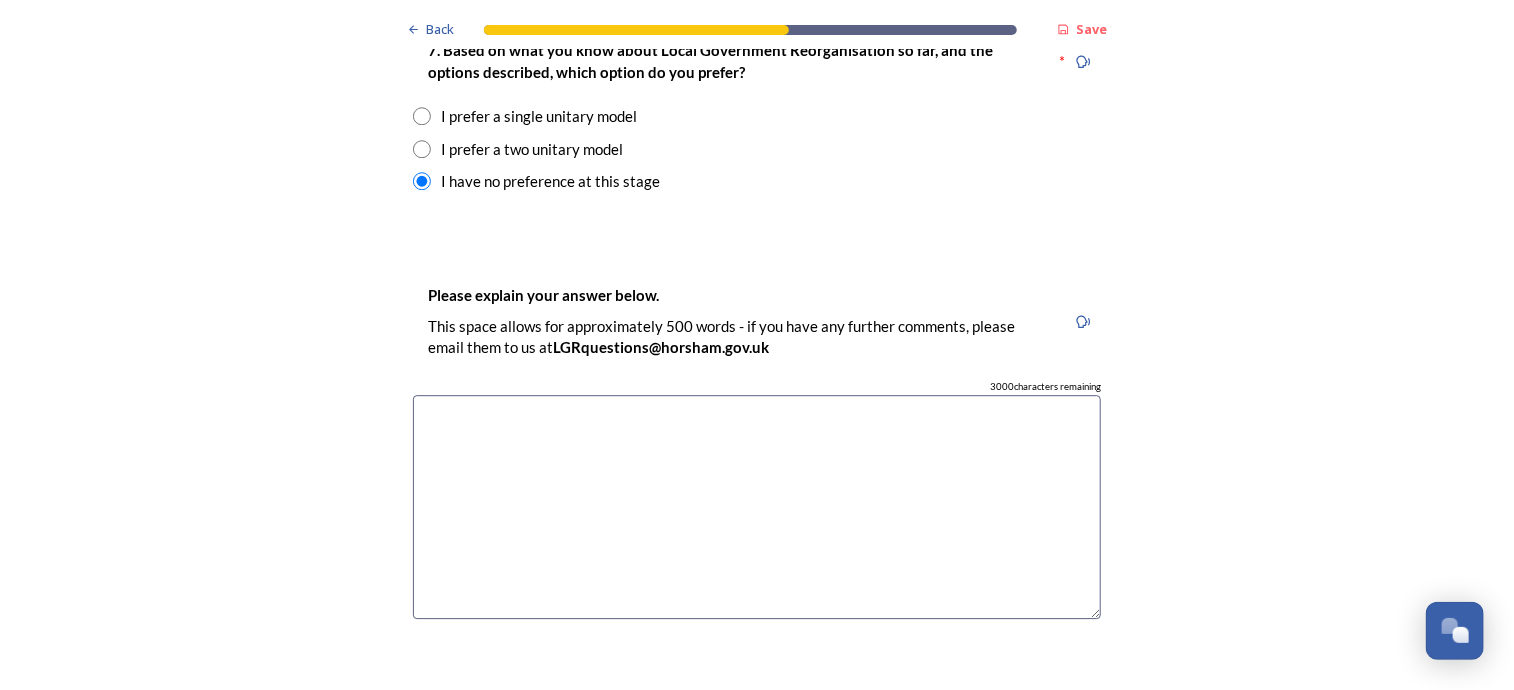 click at bounding box center [757, 507] 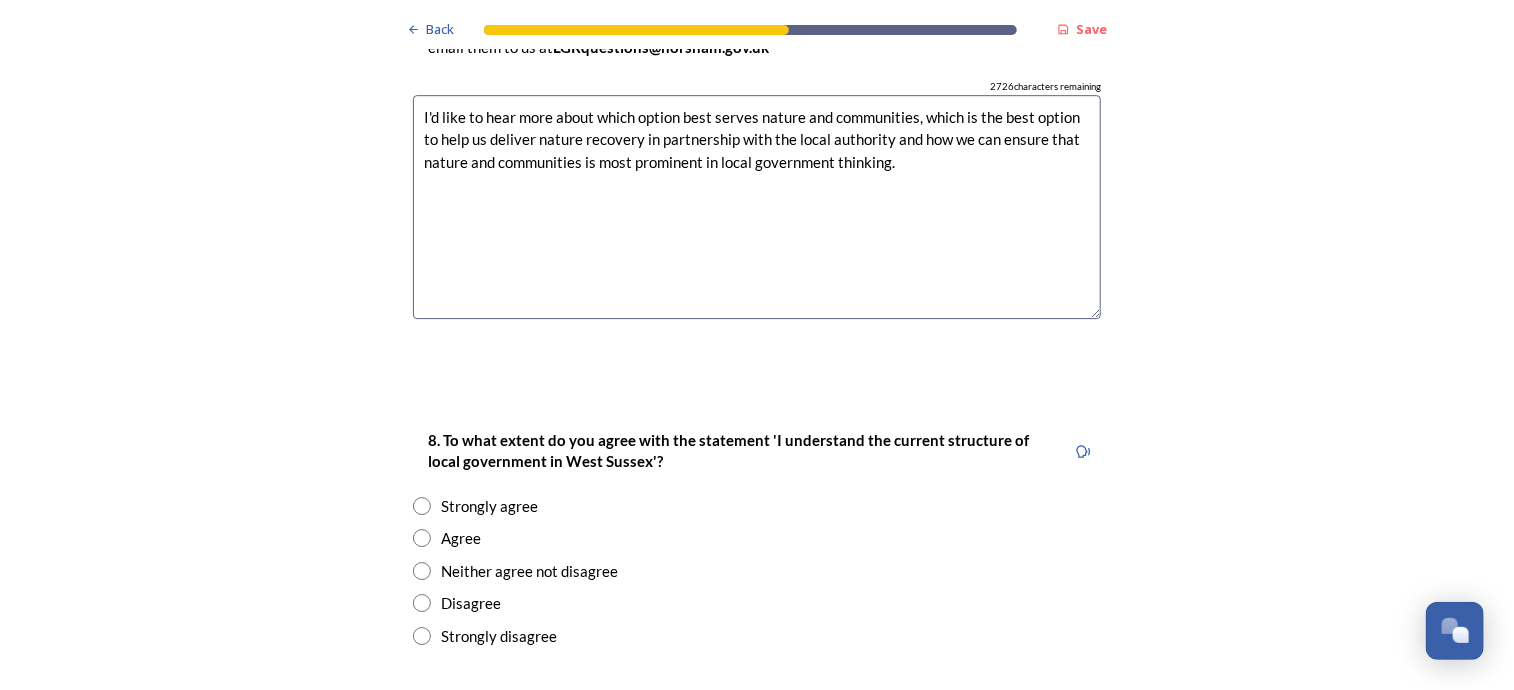 scroll, scrollTop: 3100, scrollLeft: 0, axis: vertical 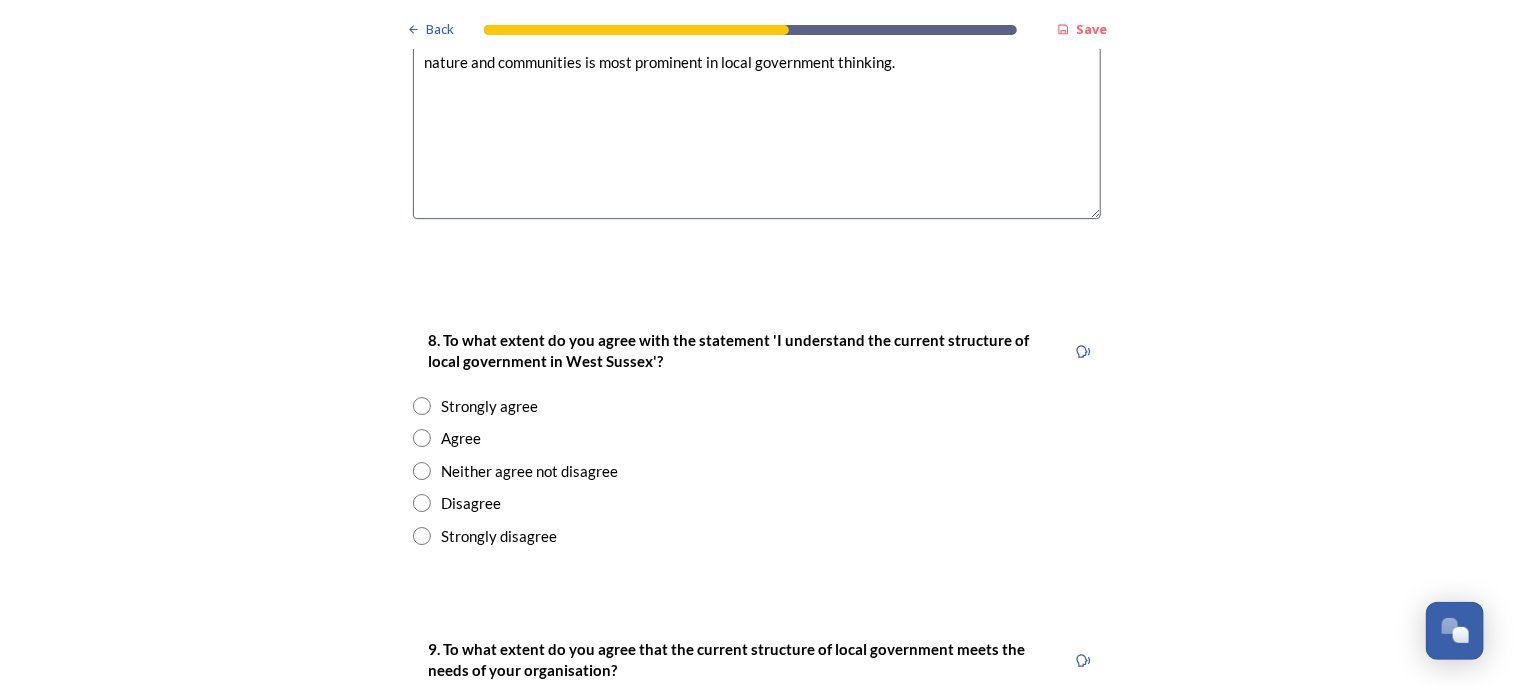 type on "I'd like to hear more about which option best serves nature and communities, which is the best option to help us deliver nature recovery in partnership with the local authority and how we can ensure that nature and communities is most prominent in local government thinking." 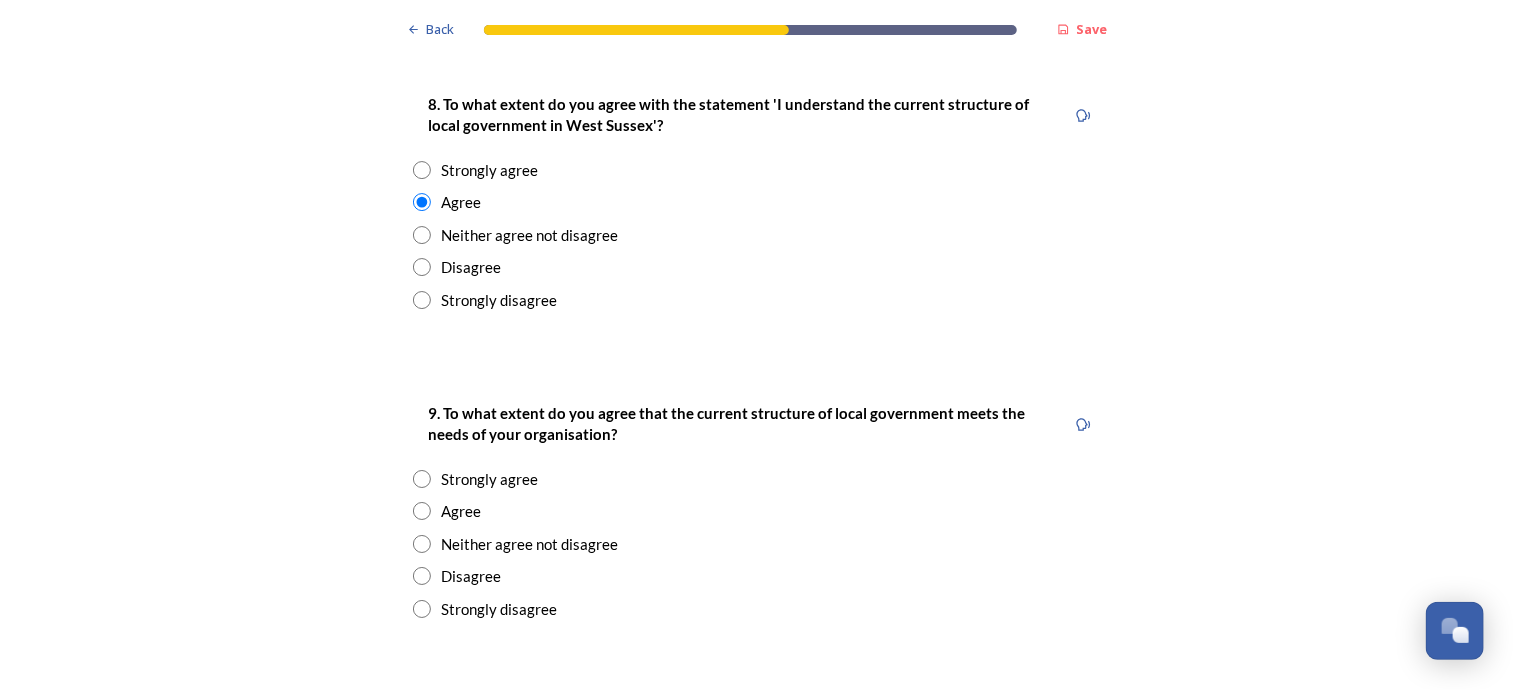 scroll, scrollTop: 3400, scrollLeft: 0, axis: vertical 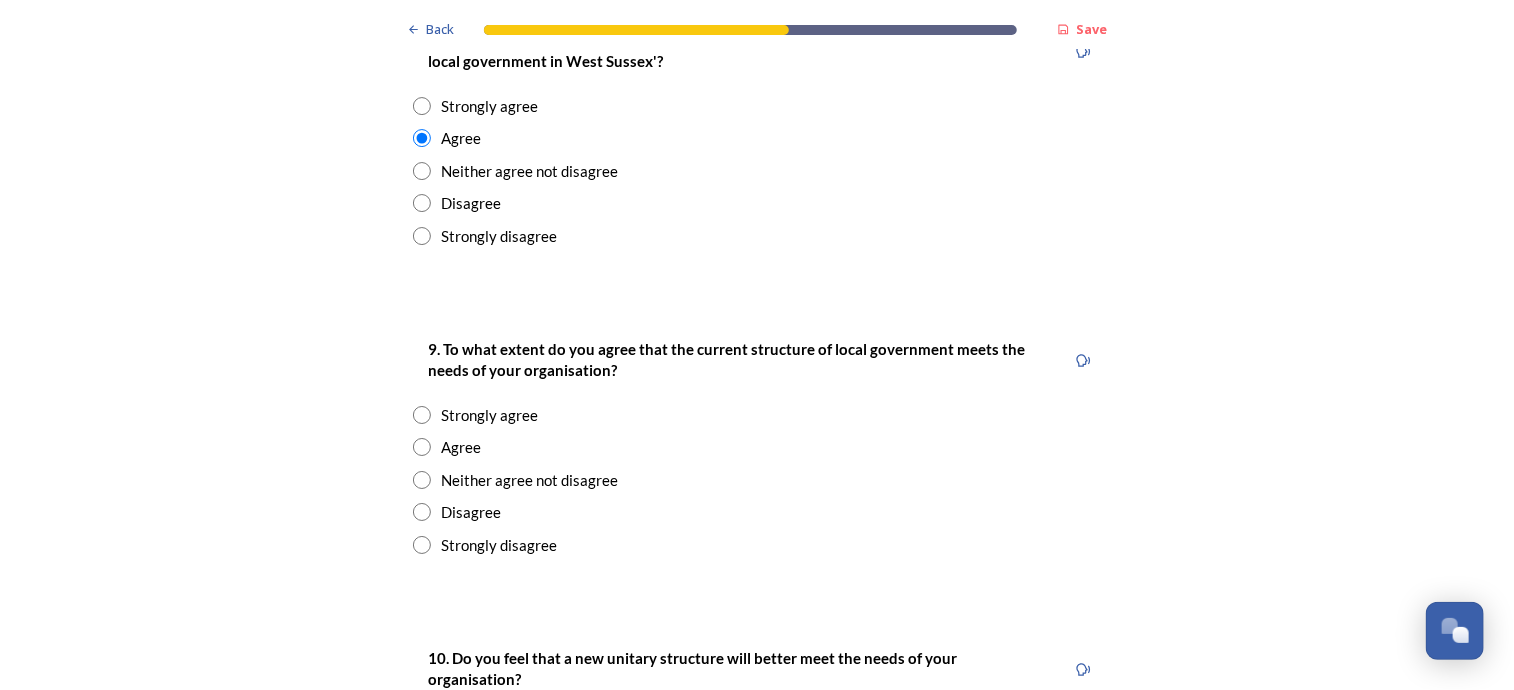 click at bounding box center (422, 480) 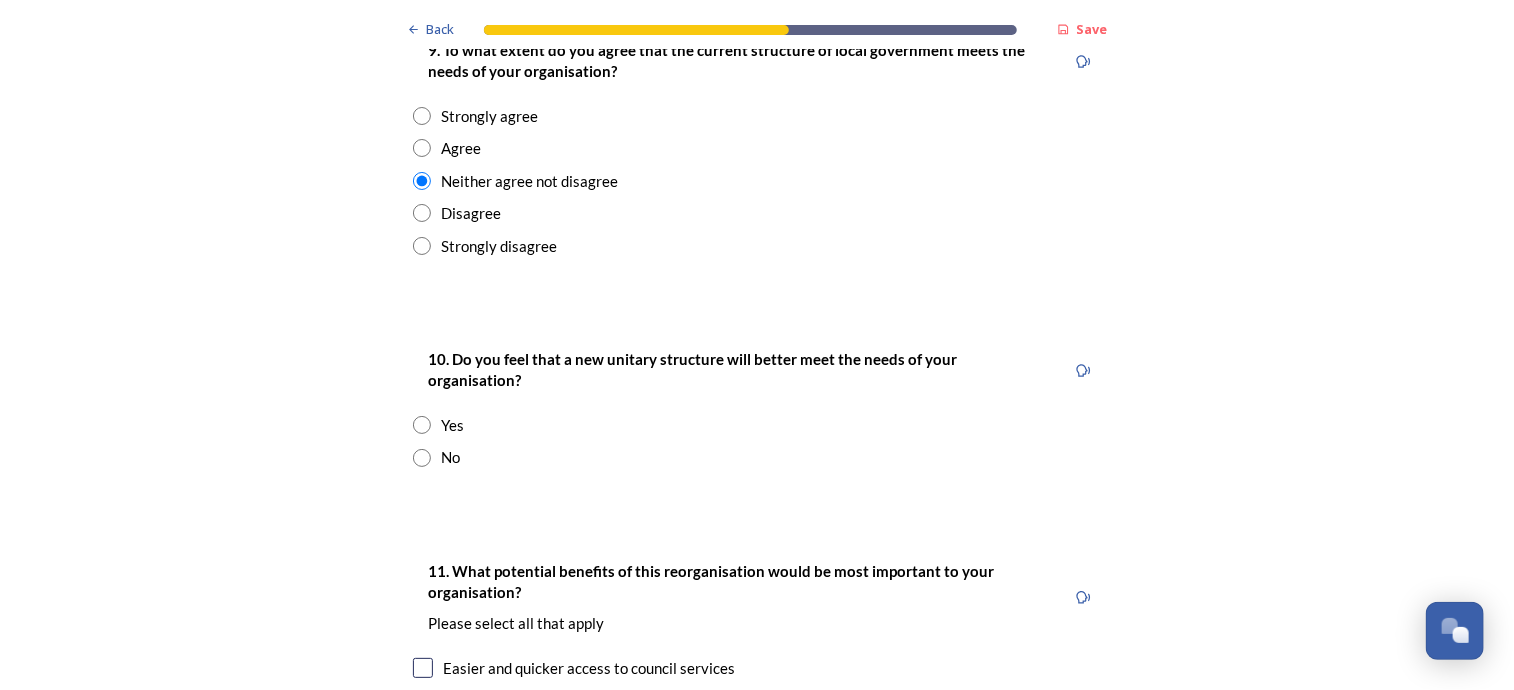 scroll, scrollTop: 3700, scrollLeft: 0, axis: vertical 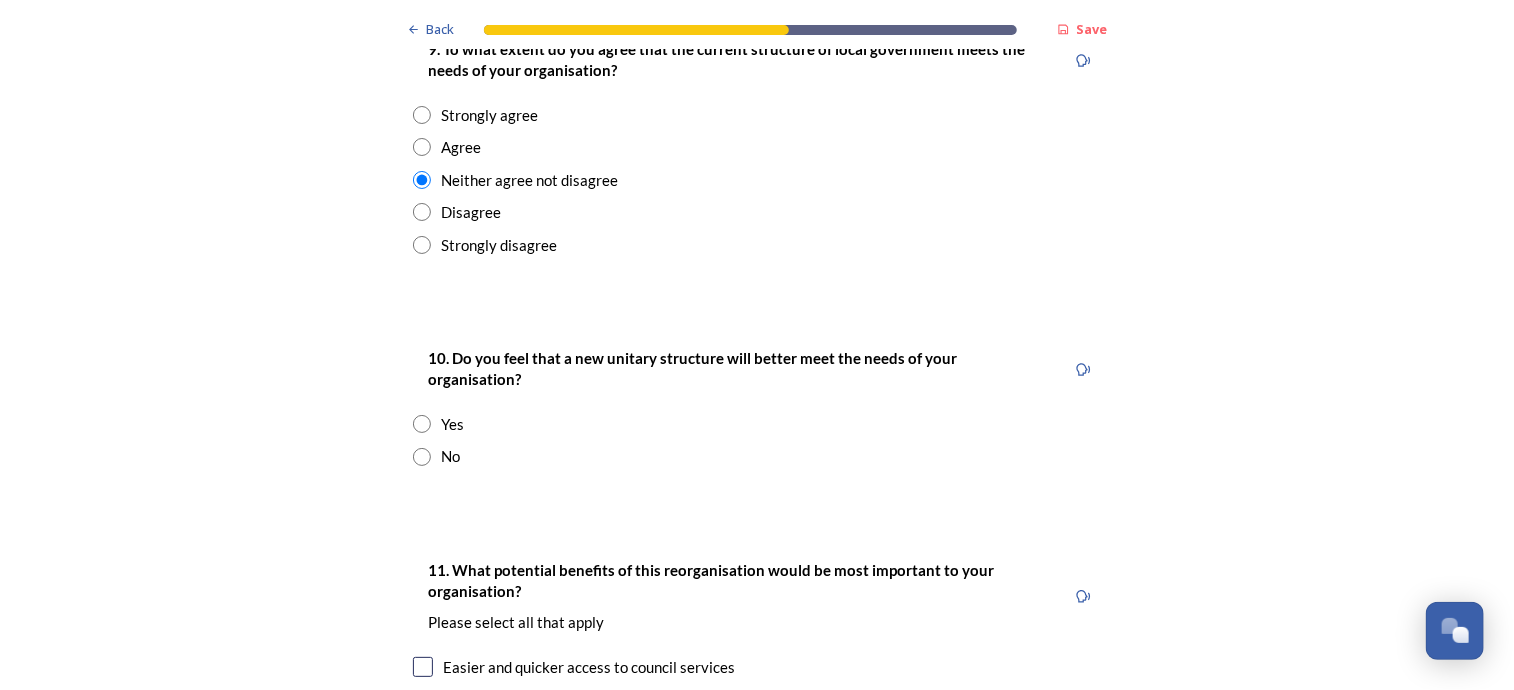 click at bounding box center (422, 424) 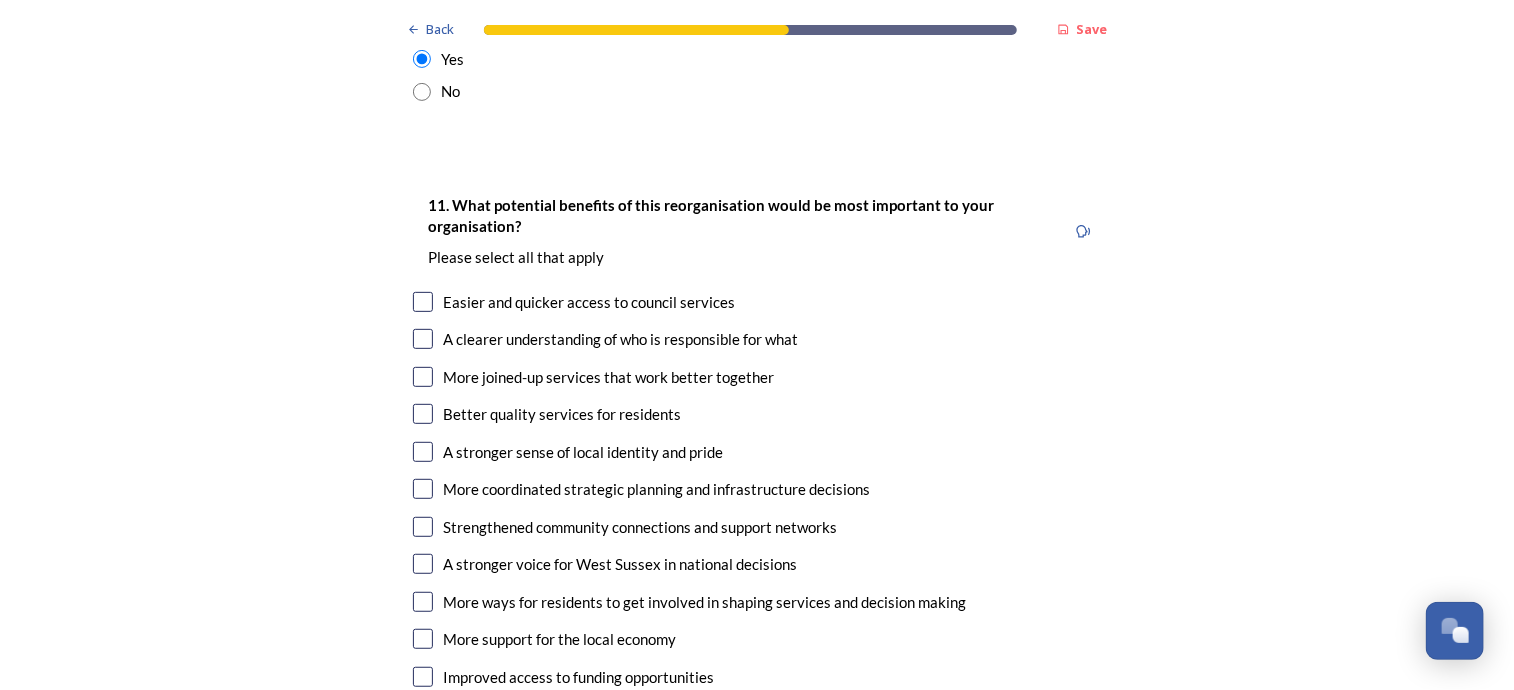 scroll, scrollTop: 4100, scrollLeft: 0, axis: vertical 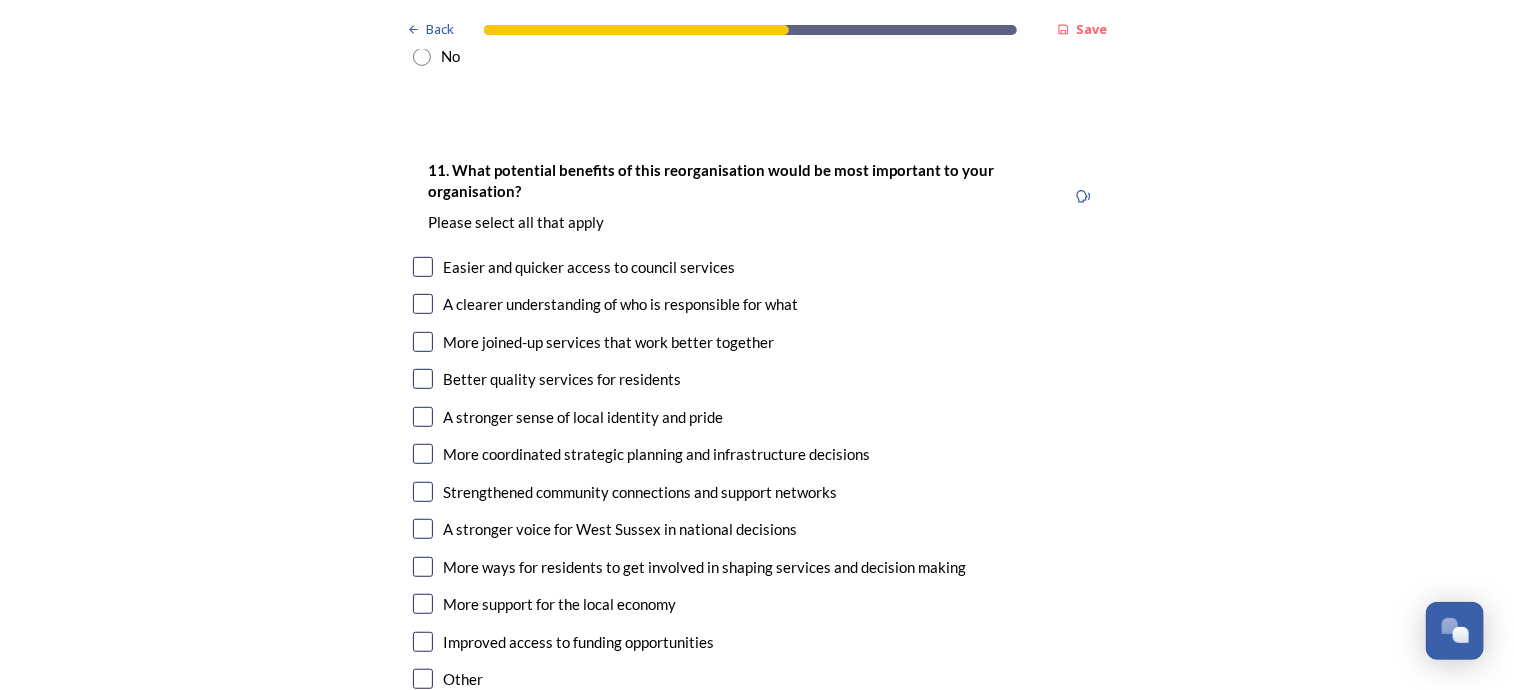 click at bounding box center [423, 454] 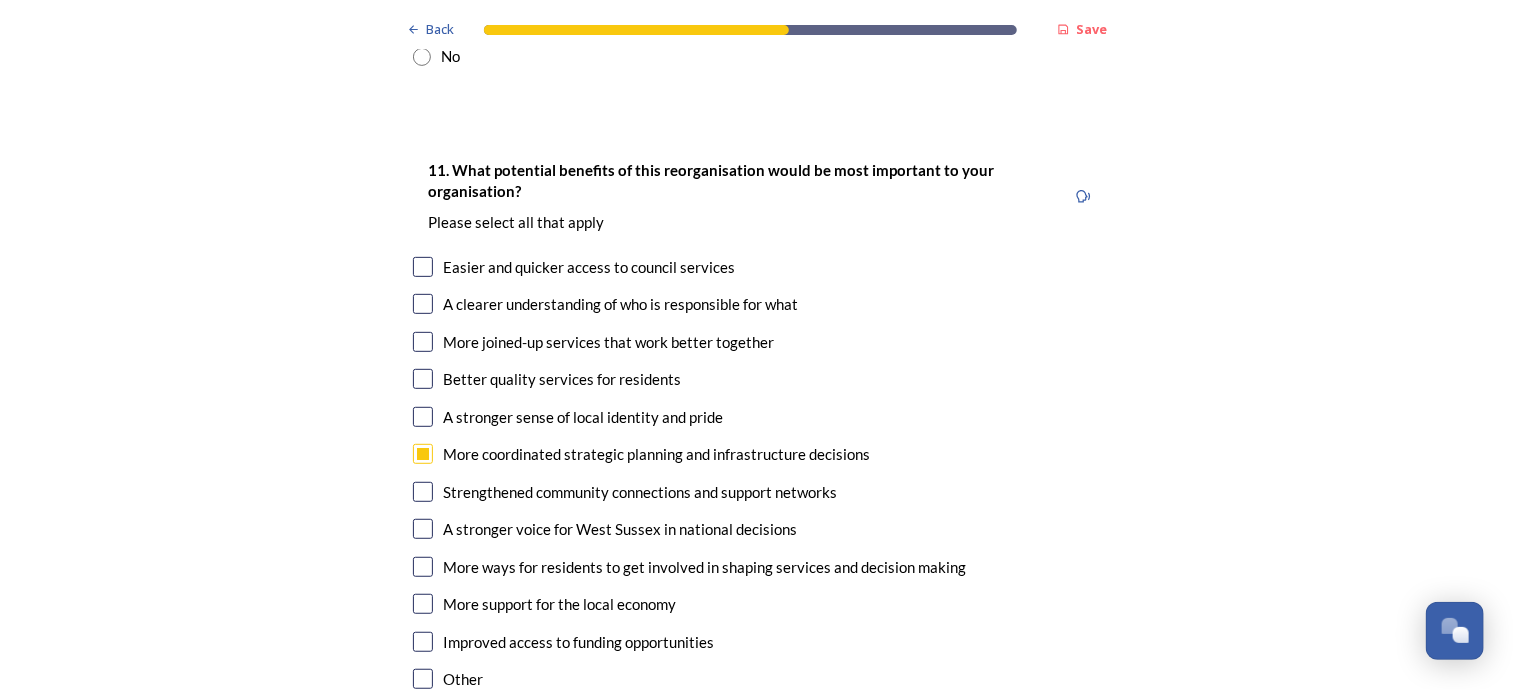 click at bounding box center [423, 304] 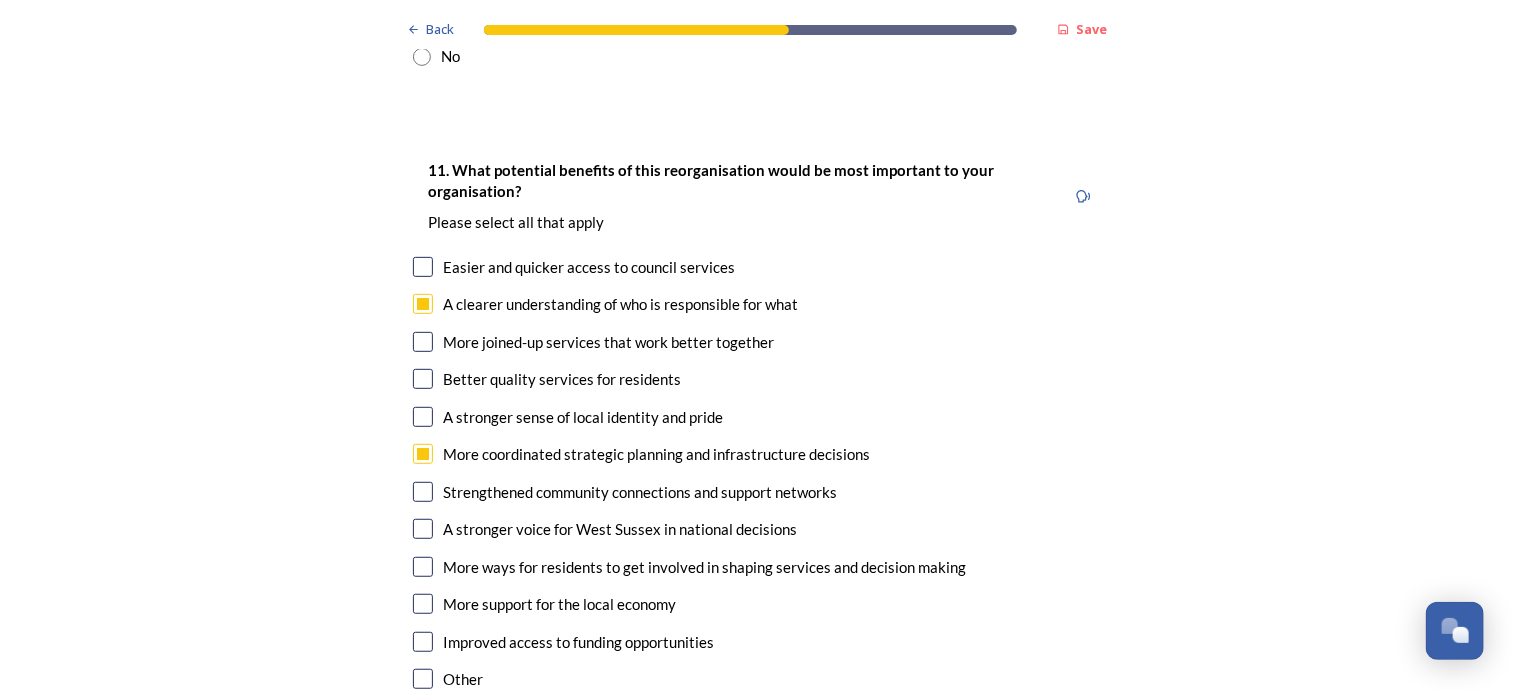 click at bounding box center [423, 567] 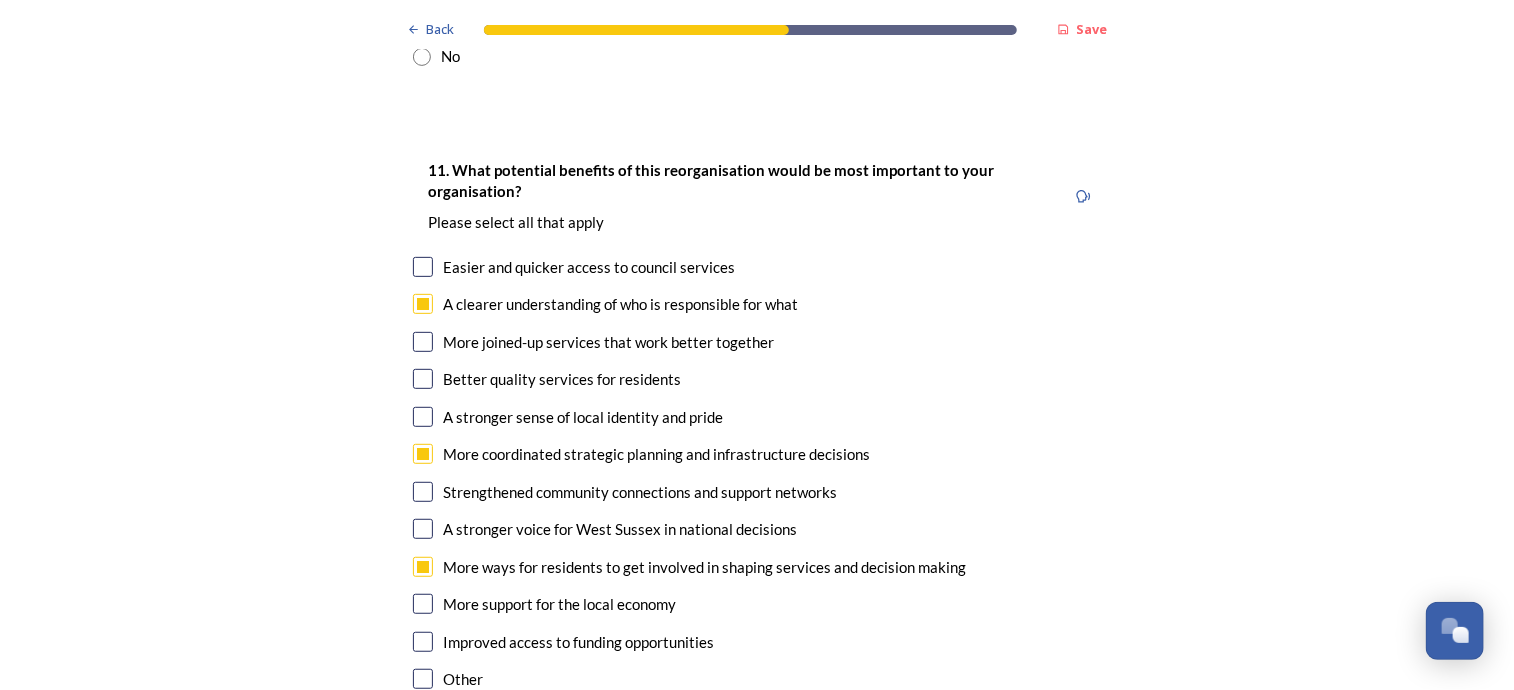 click at bounding box center [423, 679] 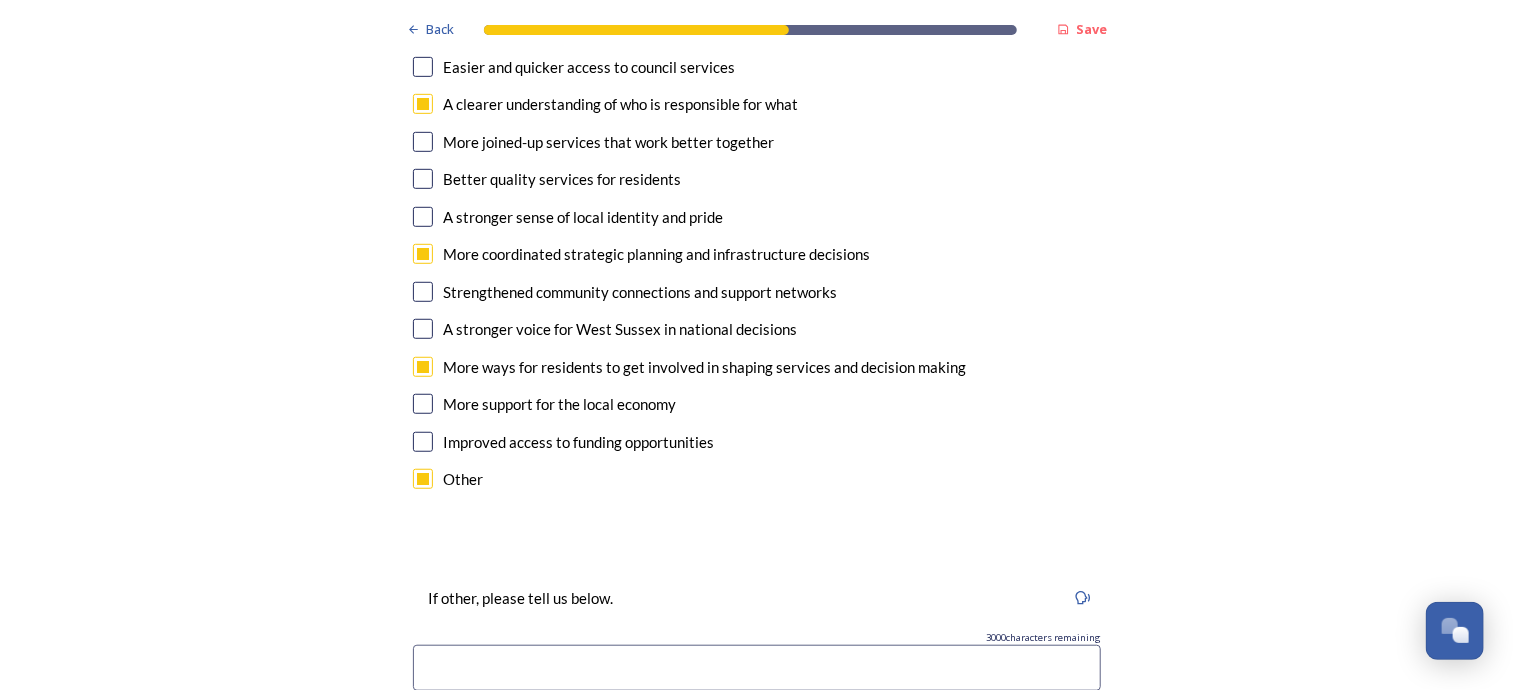 scroll, scrollTop: 4400, scrollLeft: 0, axis: vertical 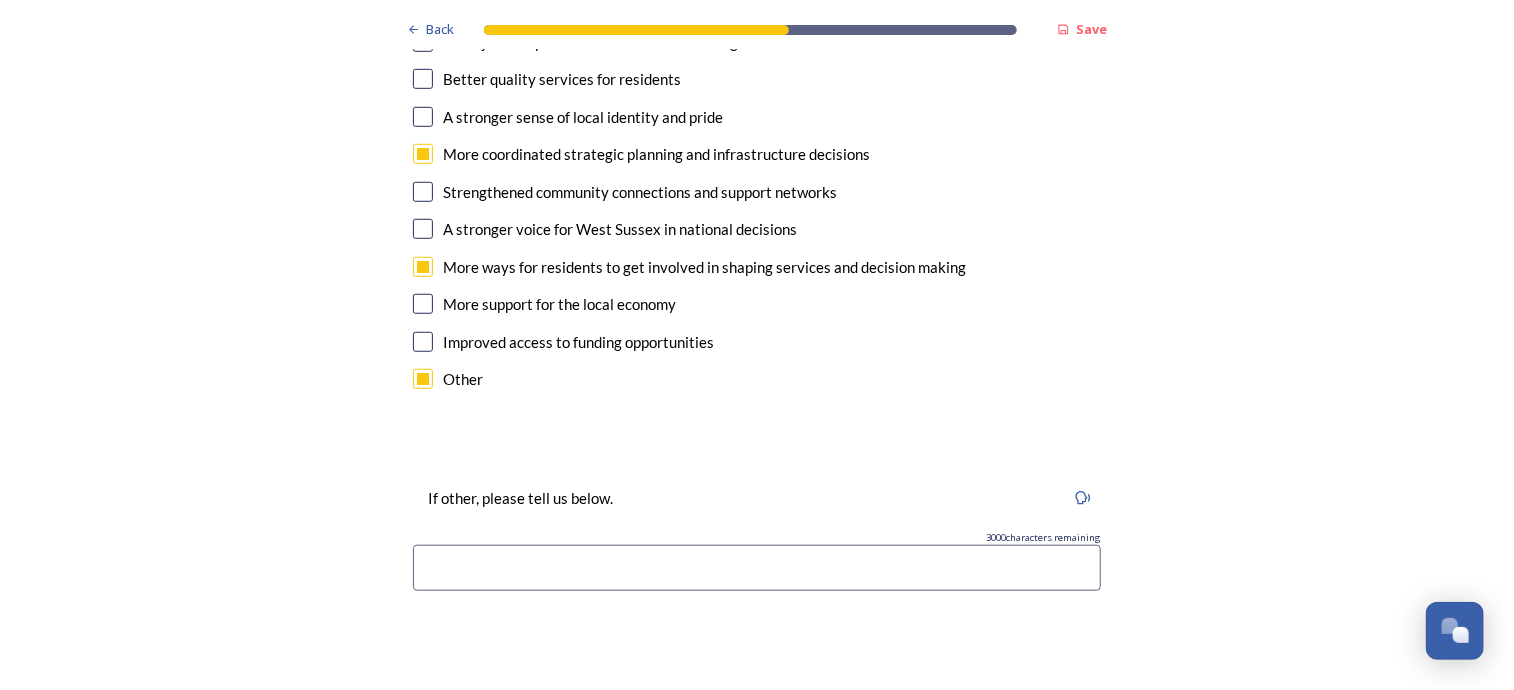 click at bounding box center [757, 568] 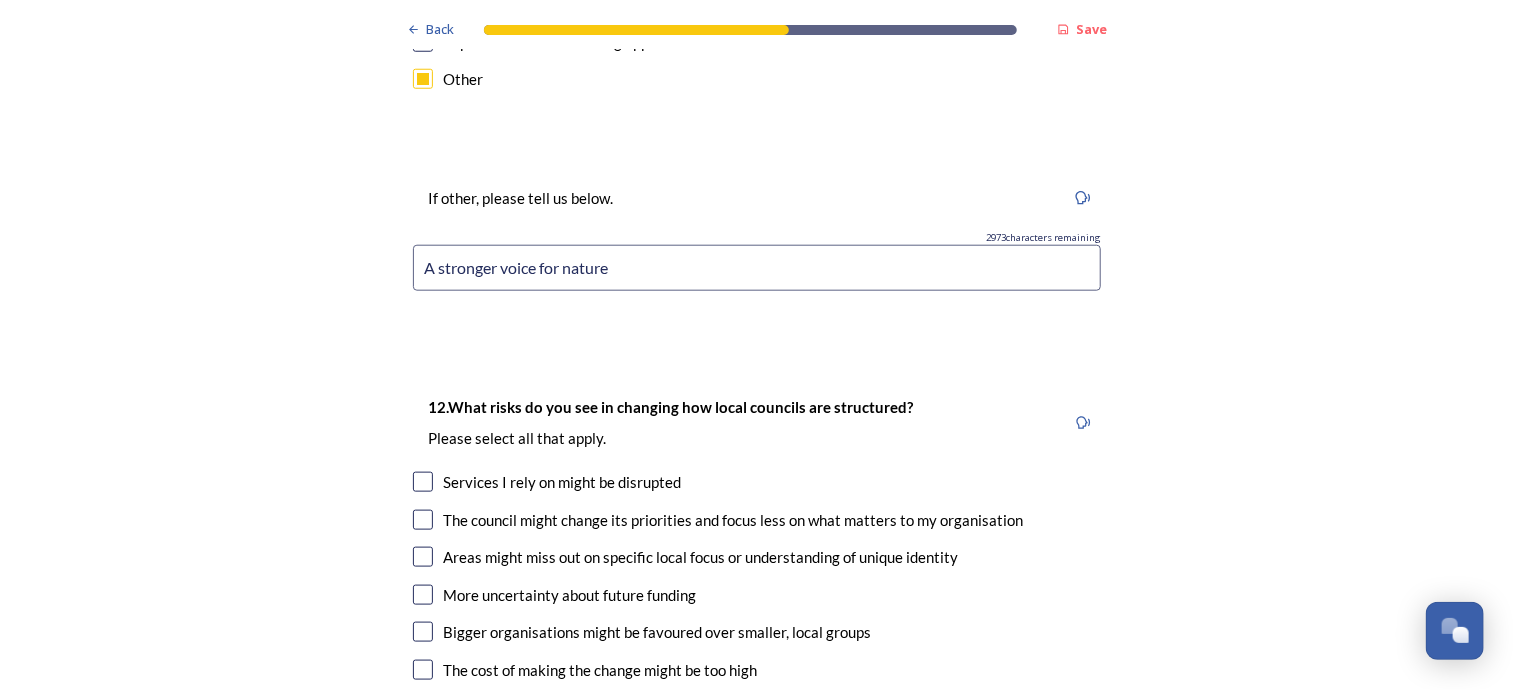 scroll, scrollTop: 4800, scrollLeft: 0, axis: vertical 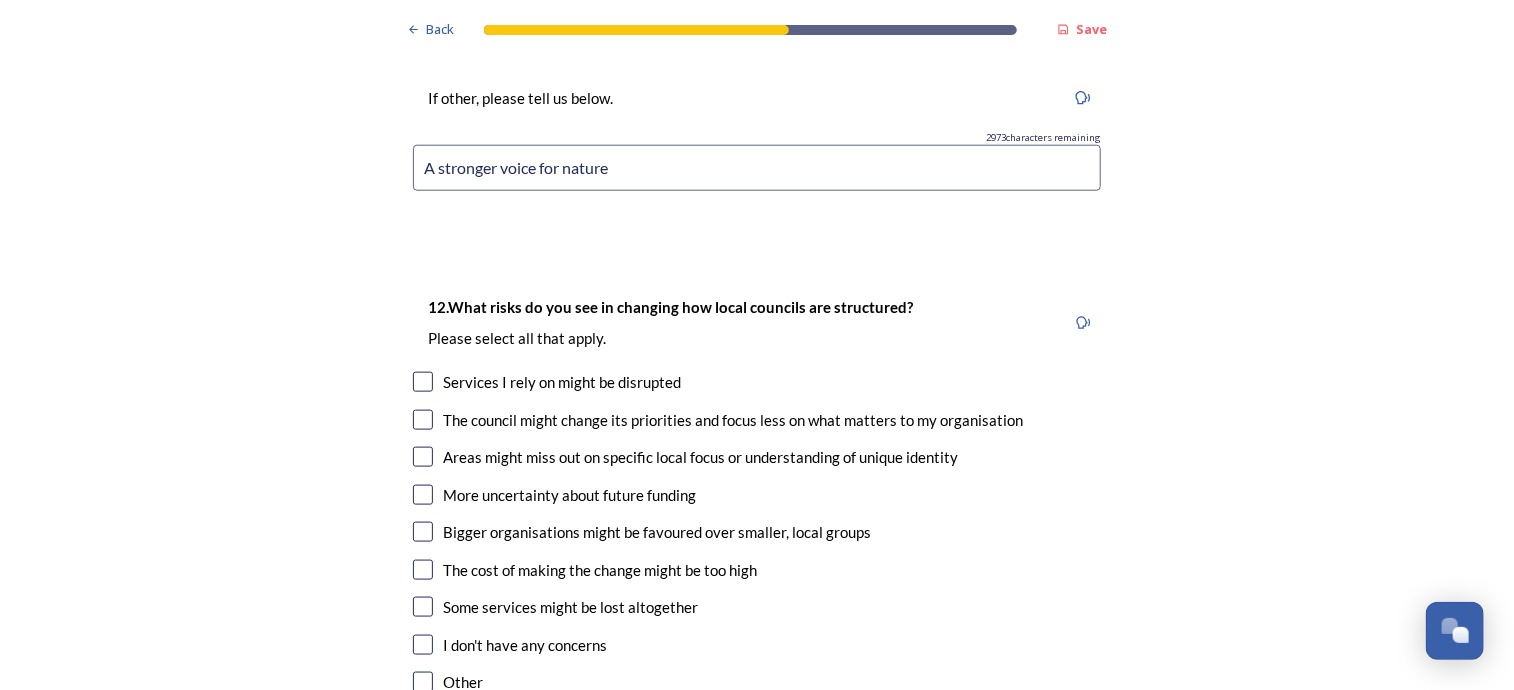 type on "A stronger voice for nature" 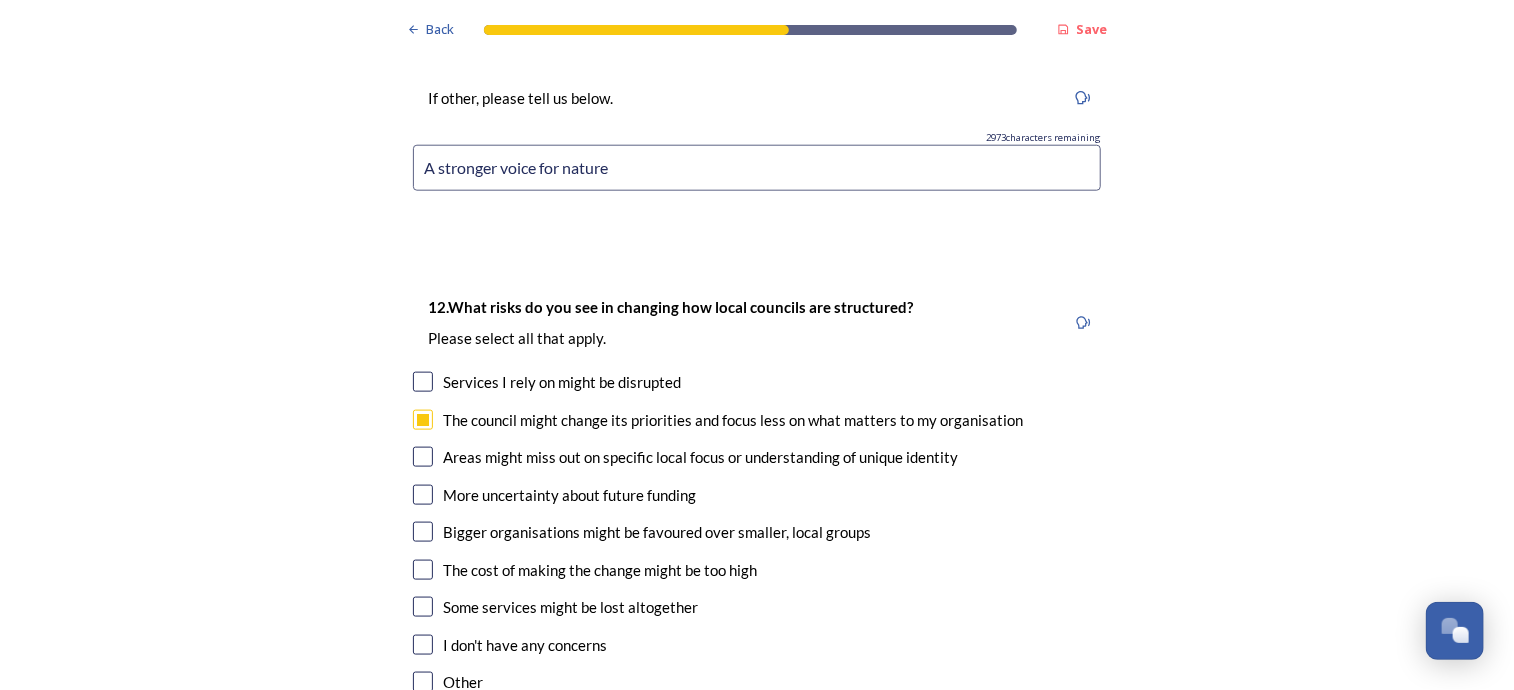click at bounding box center (423, 495) 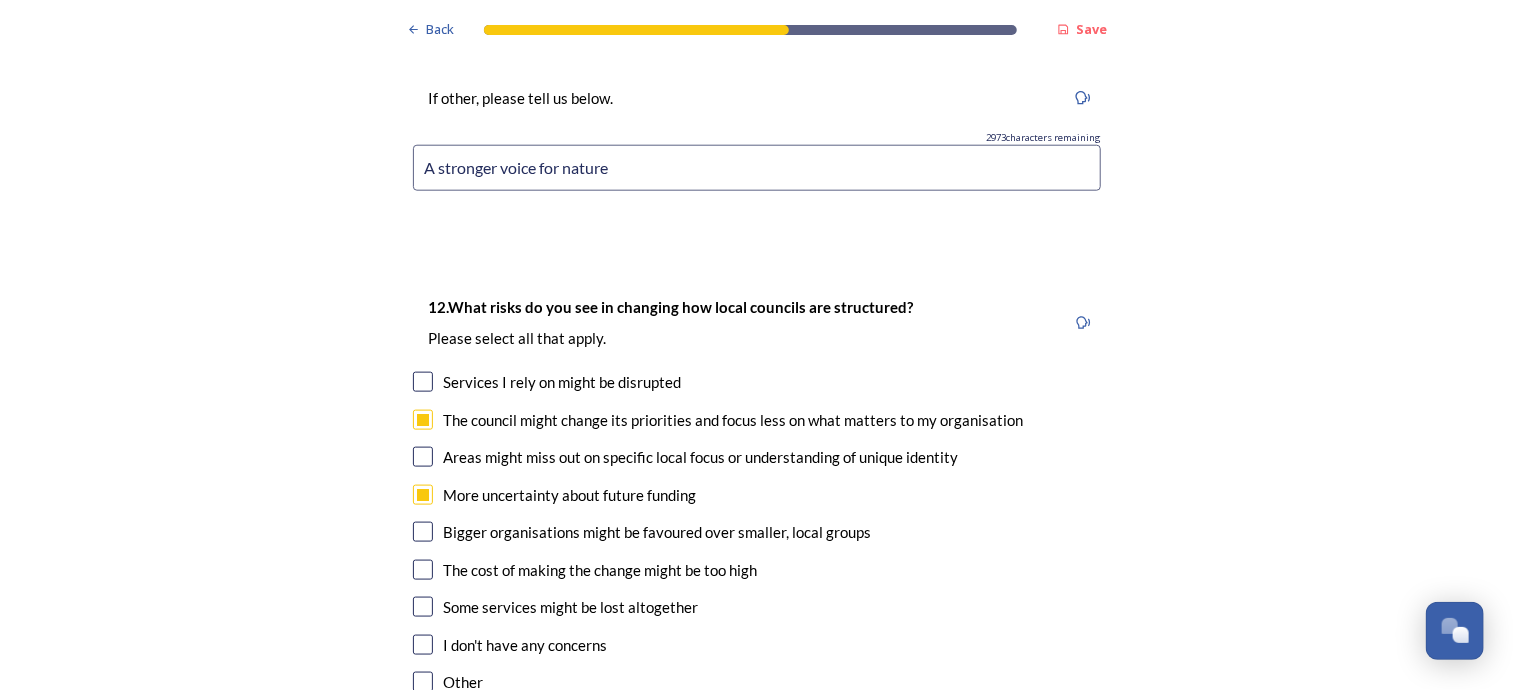 scroll, scrollTop: 4900, scrollLeft: 0, axis: vertical 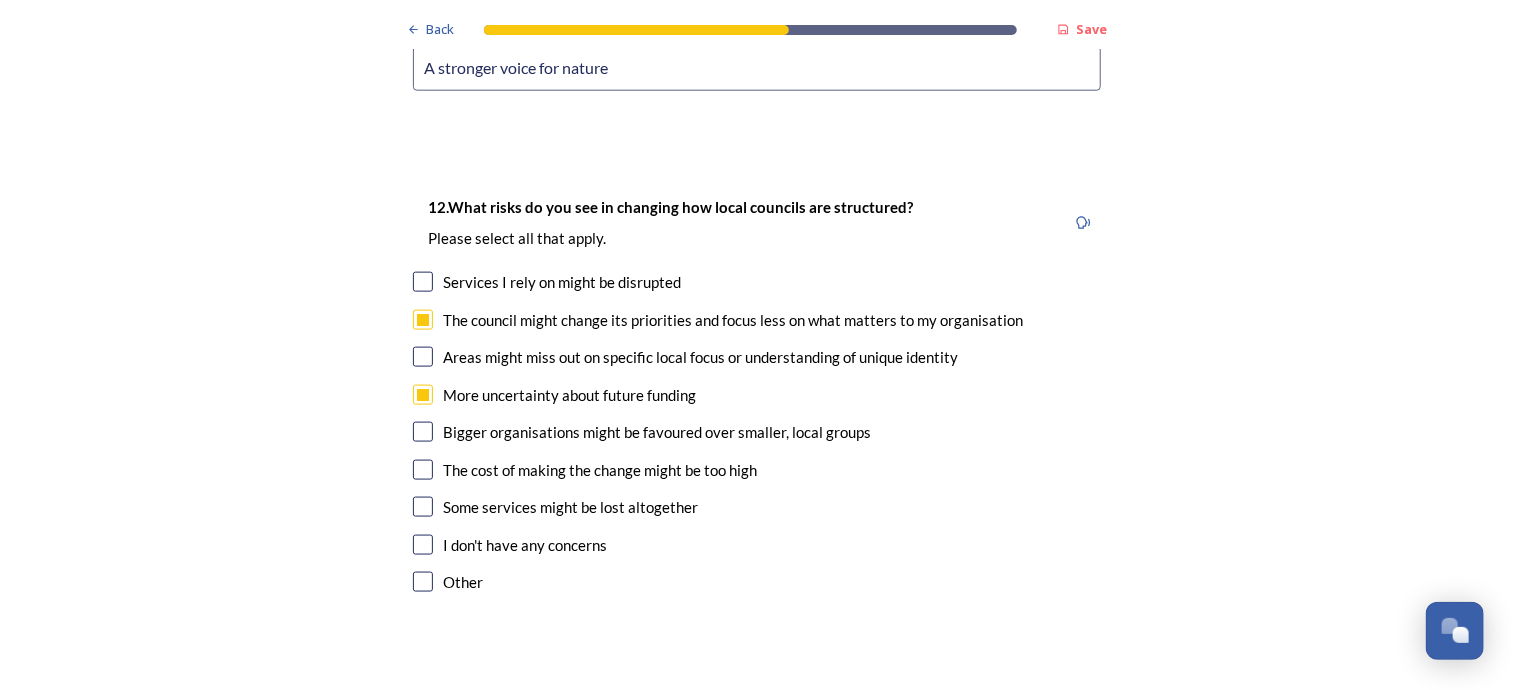 click at bounding box center [423, 582] 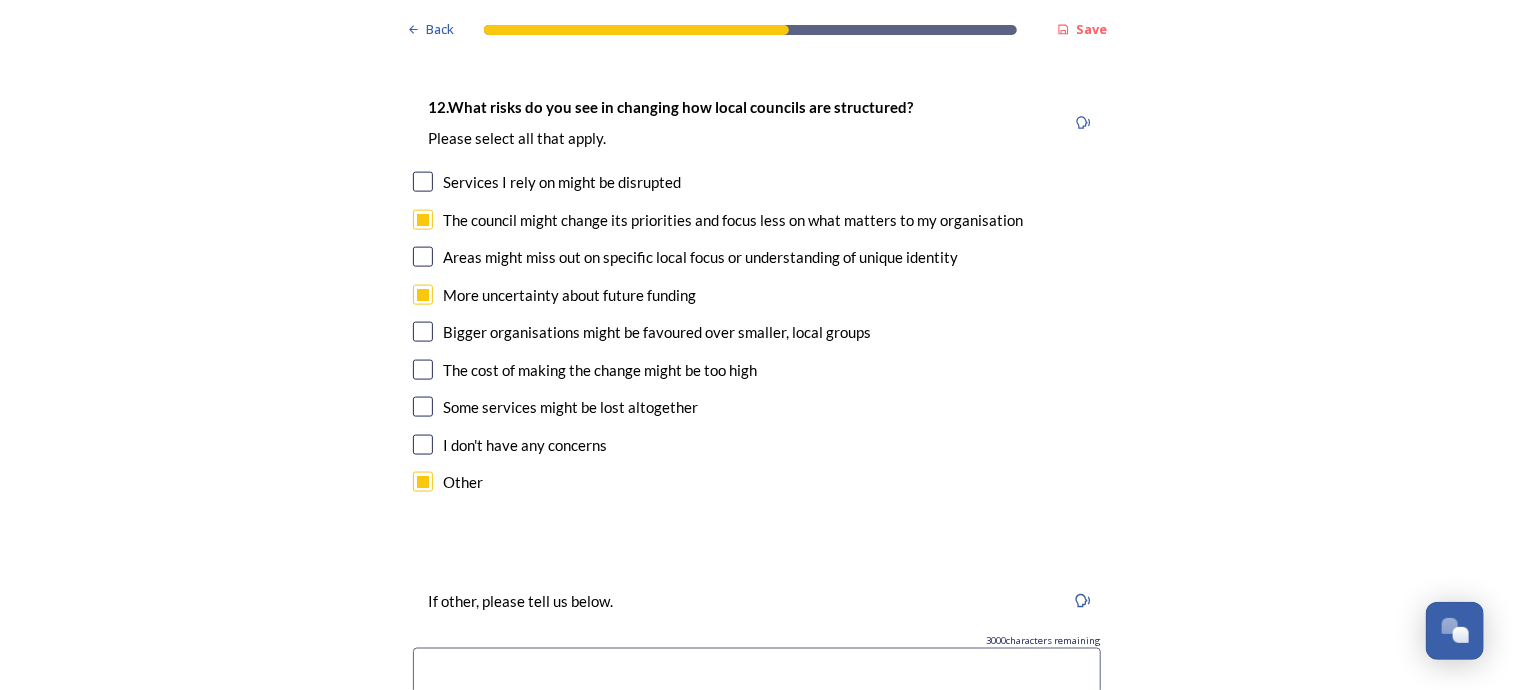 scroll, scrollTop: 5100, scrollLeft: 0, axis: vertical 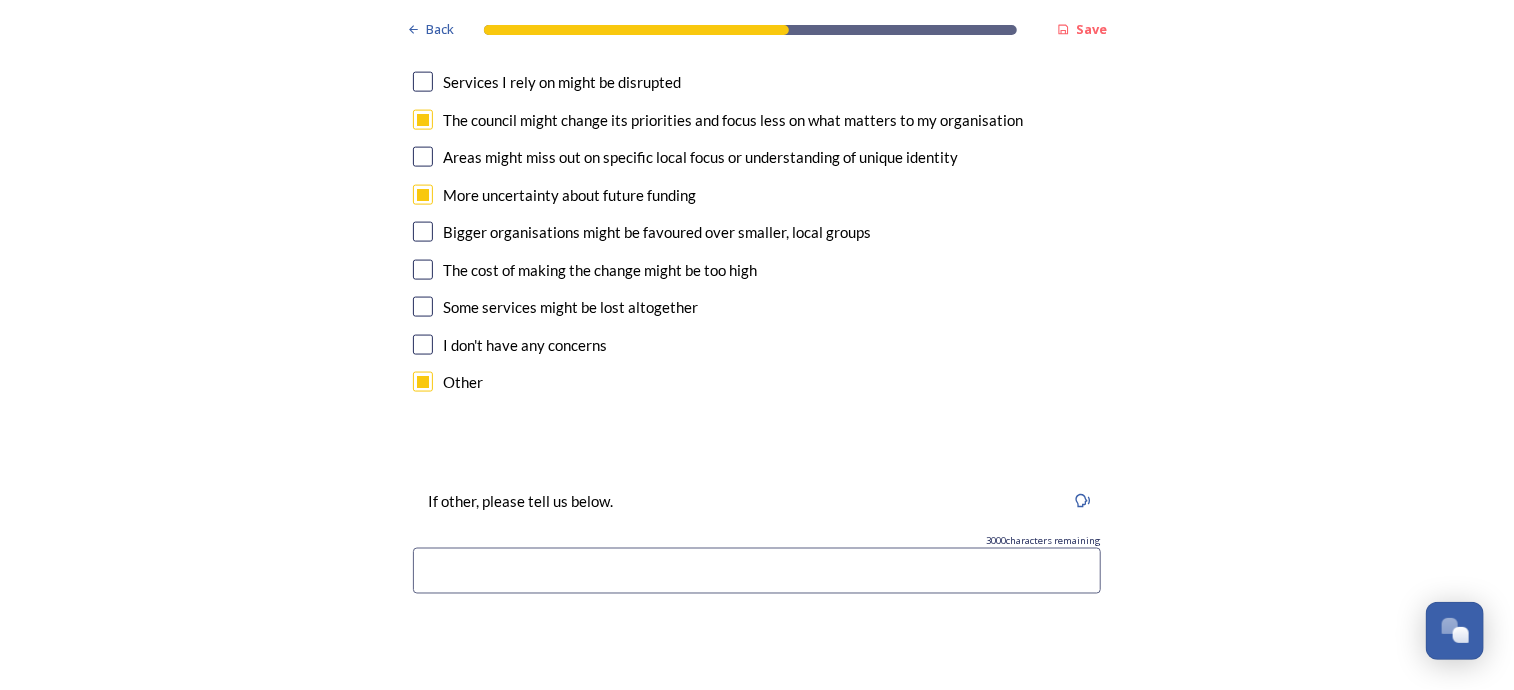 click at bounding box center [757, 571] 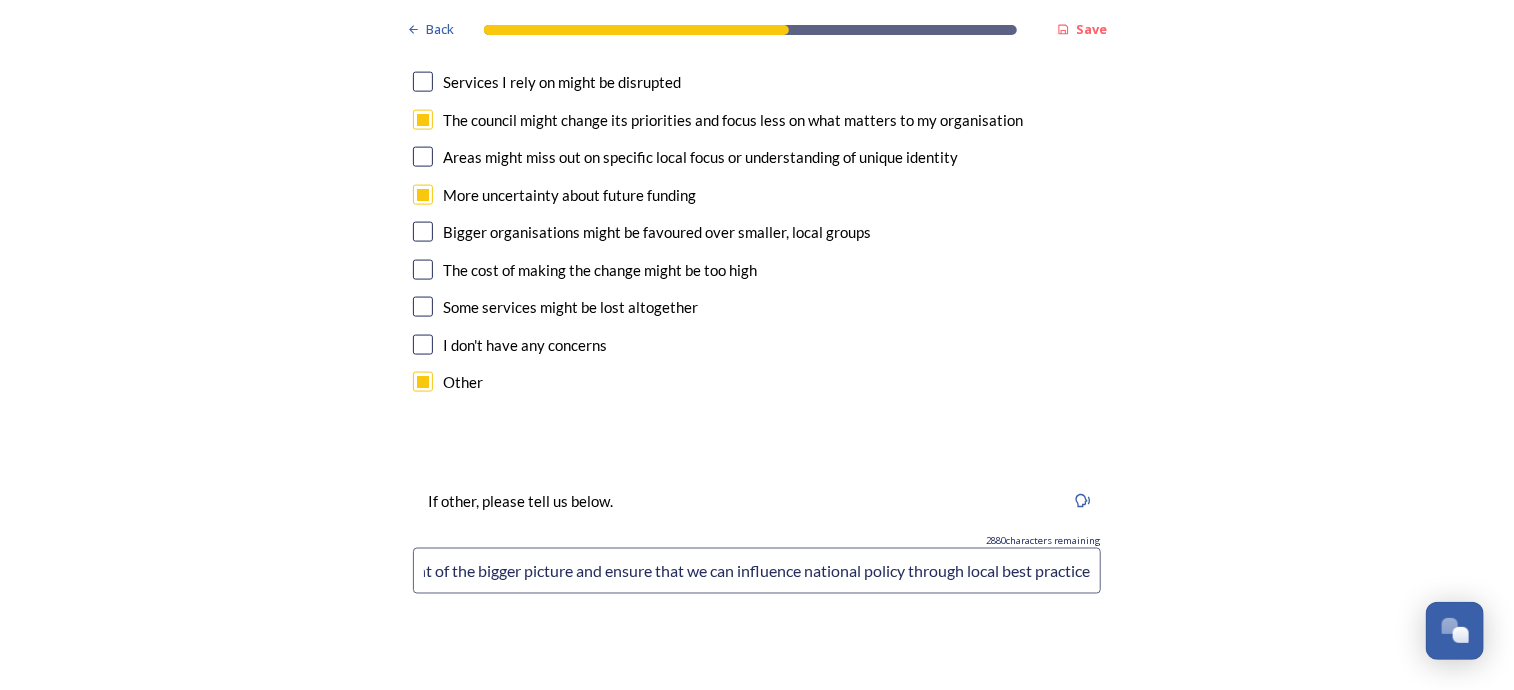 scroll, scrollTop: 0, scrollLeft: 152, axis: horizontal 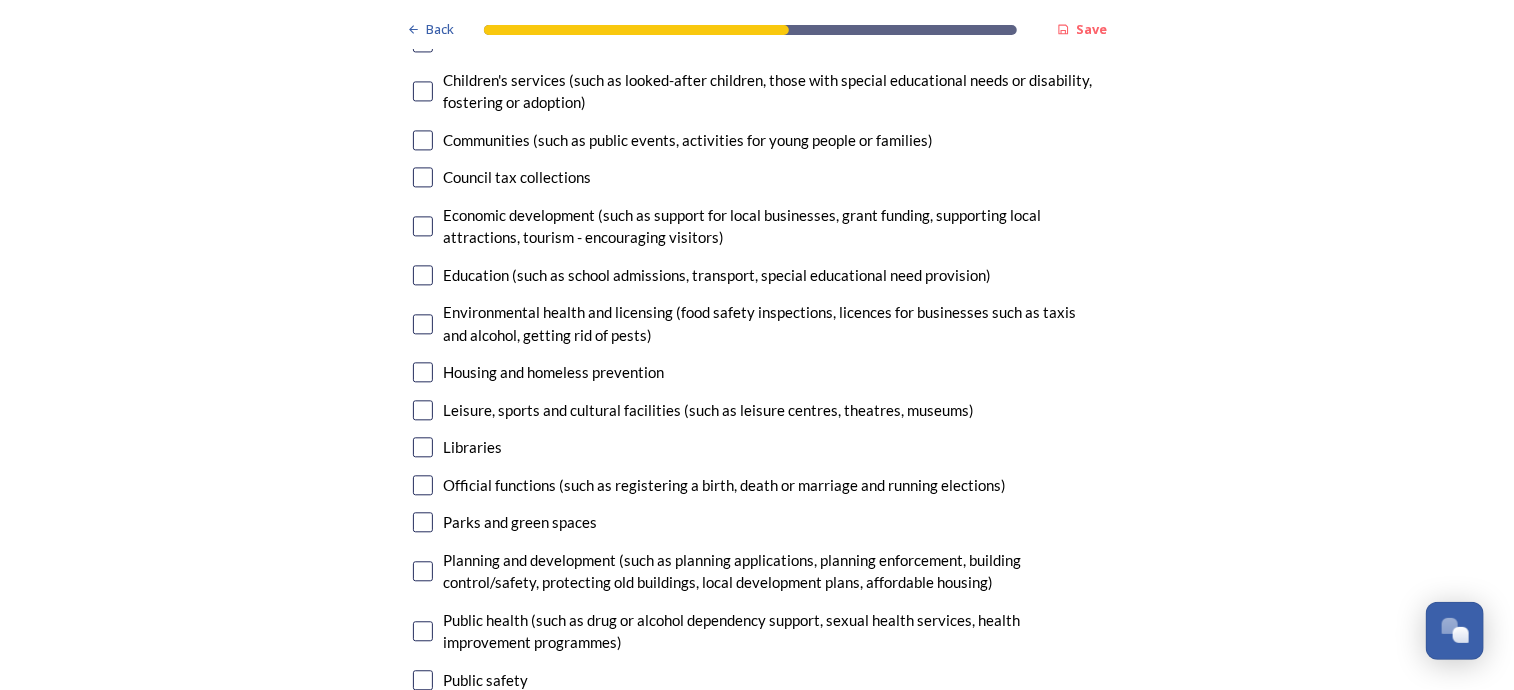 type on "we need to keep sight of the bigger picture and ensure that we can influence national policy through local best practice" 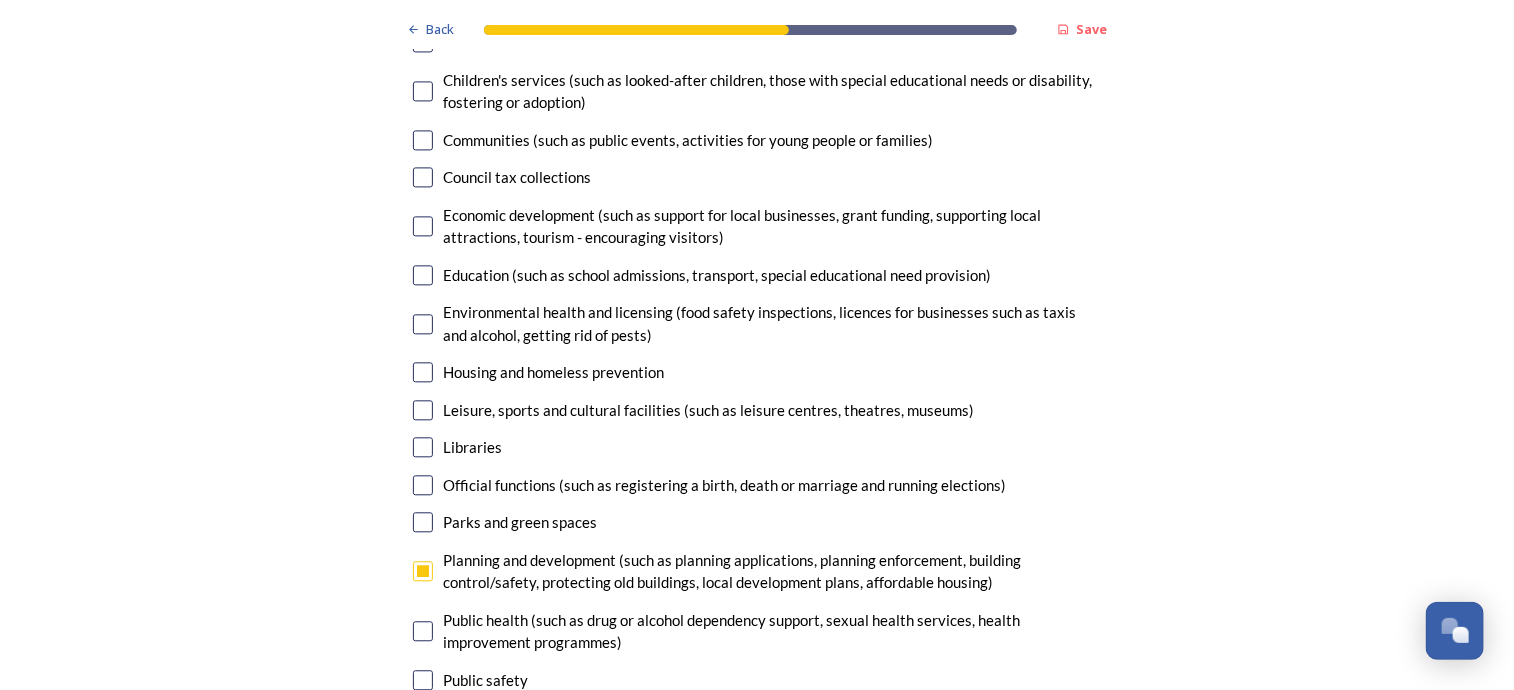 scroll, scrollTop: 0, scrollLeft: 0, axis: both 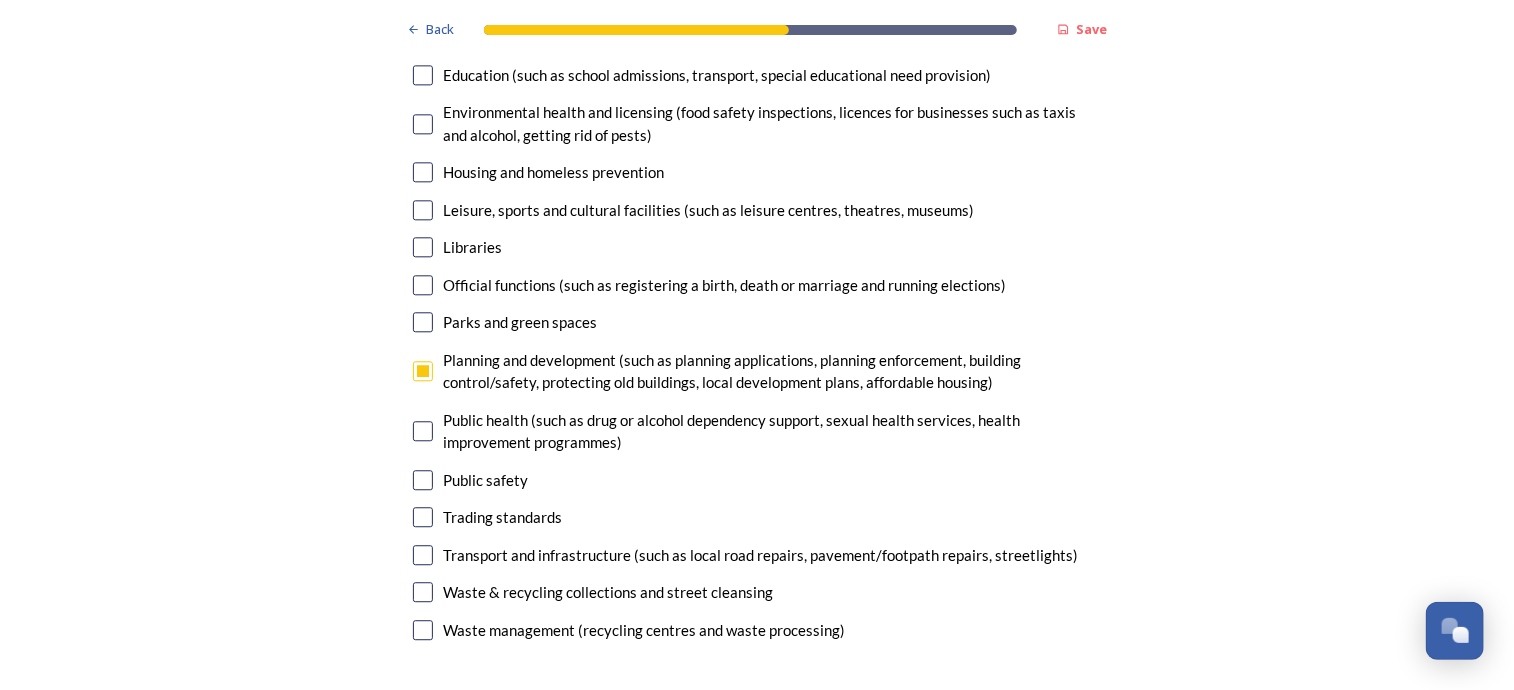 click at bounding box center (423, 592) 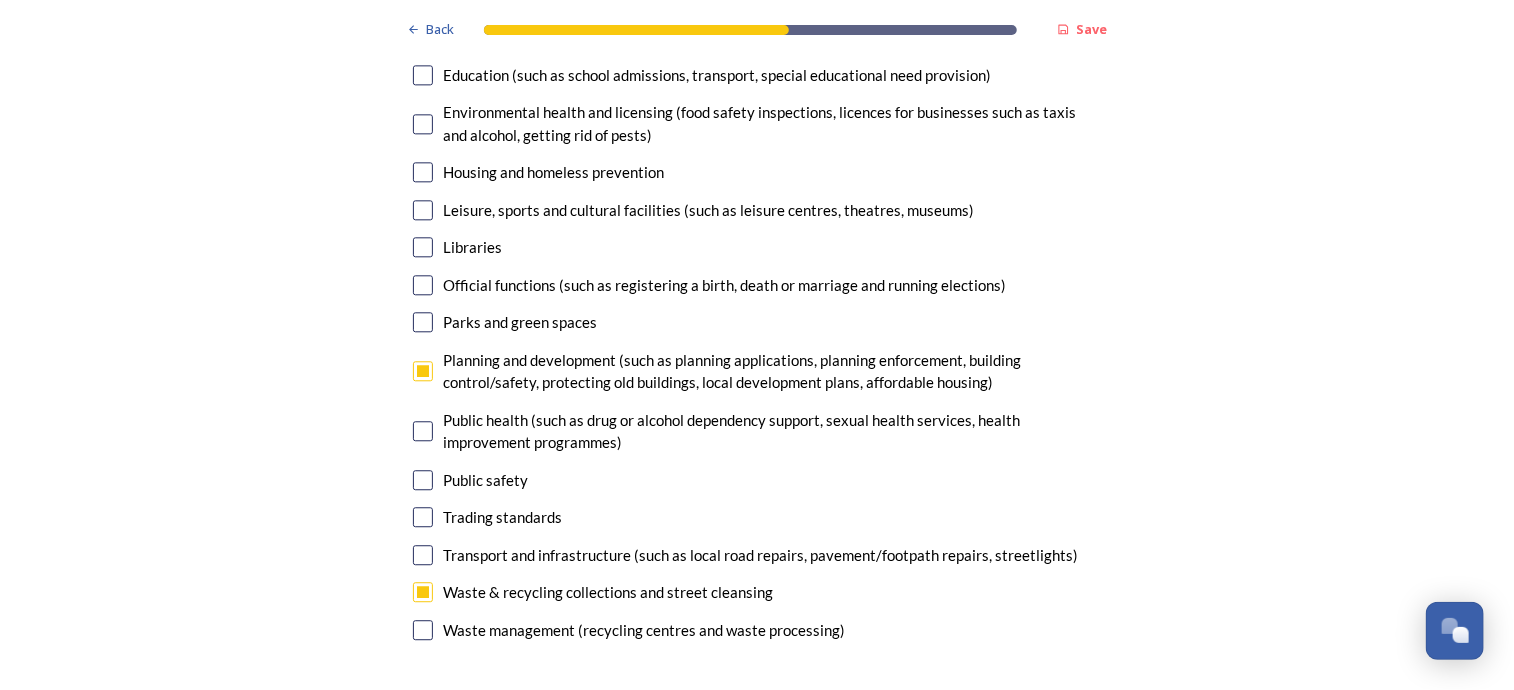 click at bounding box center [423, 630] 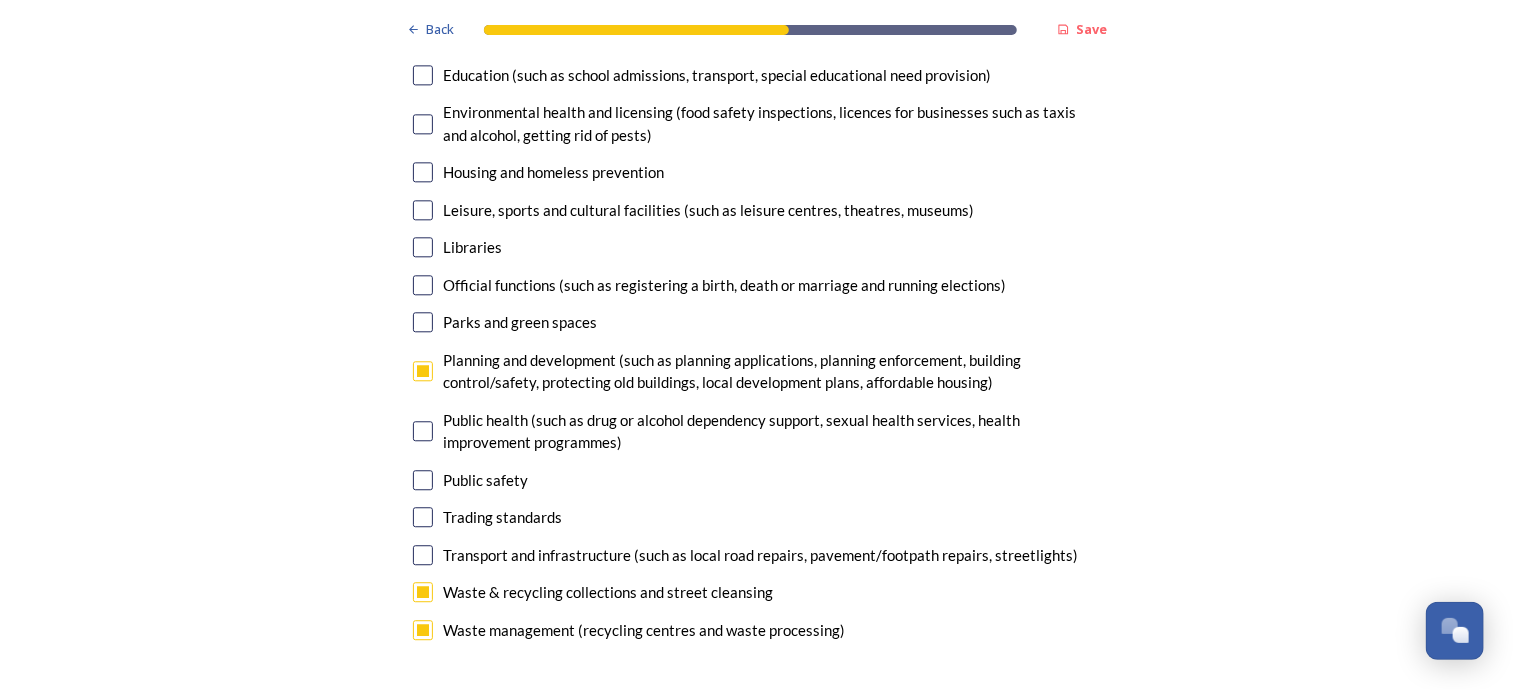click at bounding box center (423, 555) 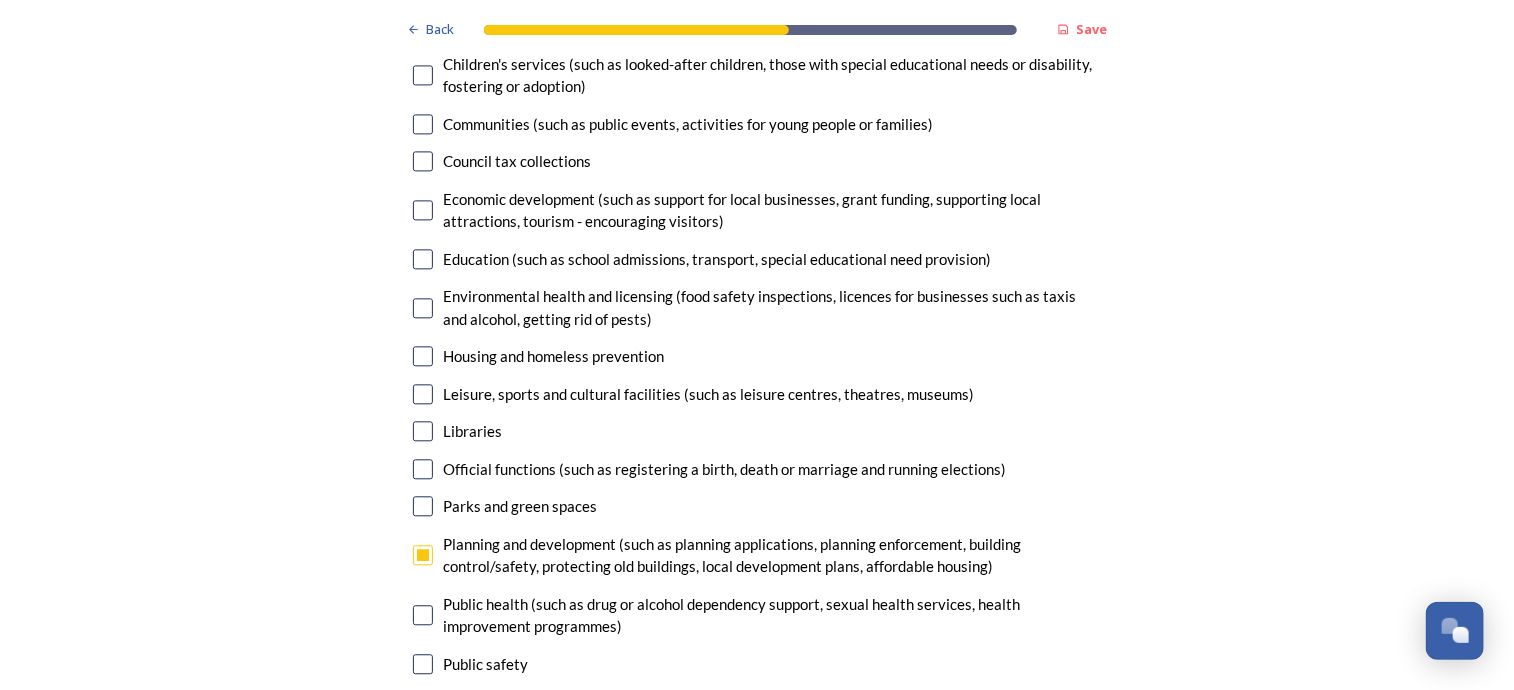 scroll, scrollTop: 5800, scrollLeft: 0, axis: vertical 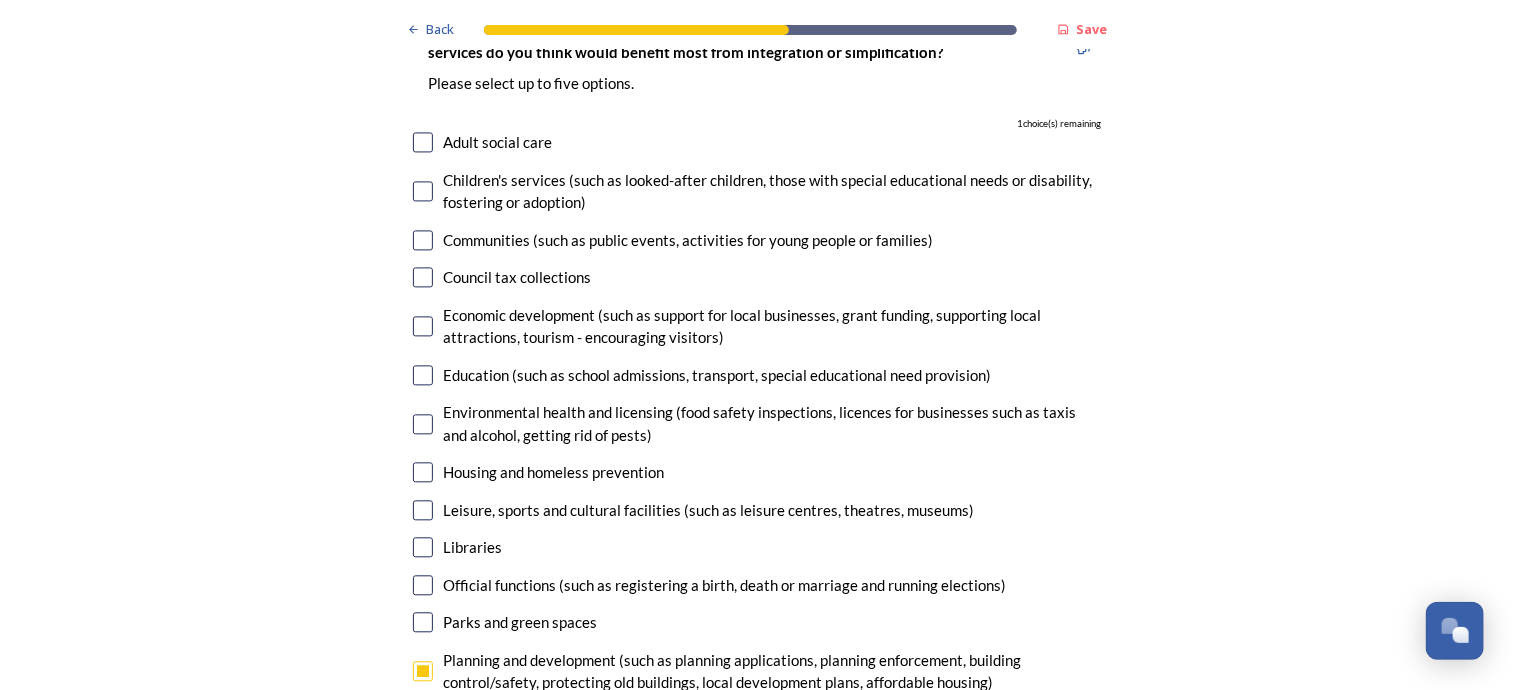 click at bounding box center [423, 240] 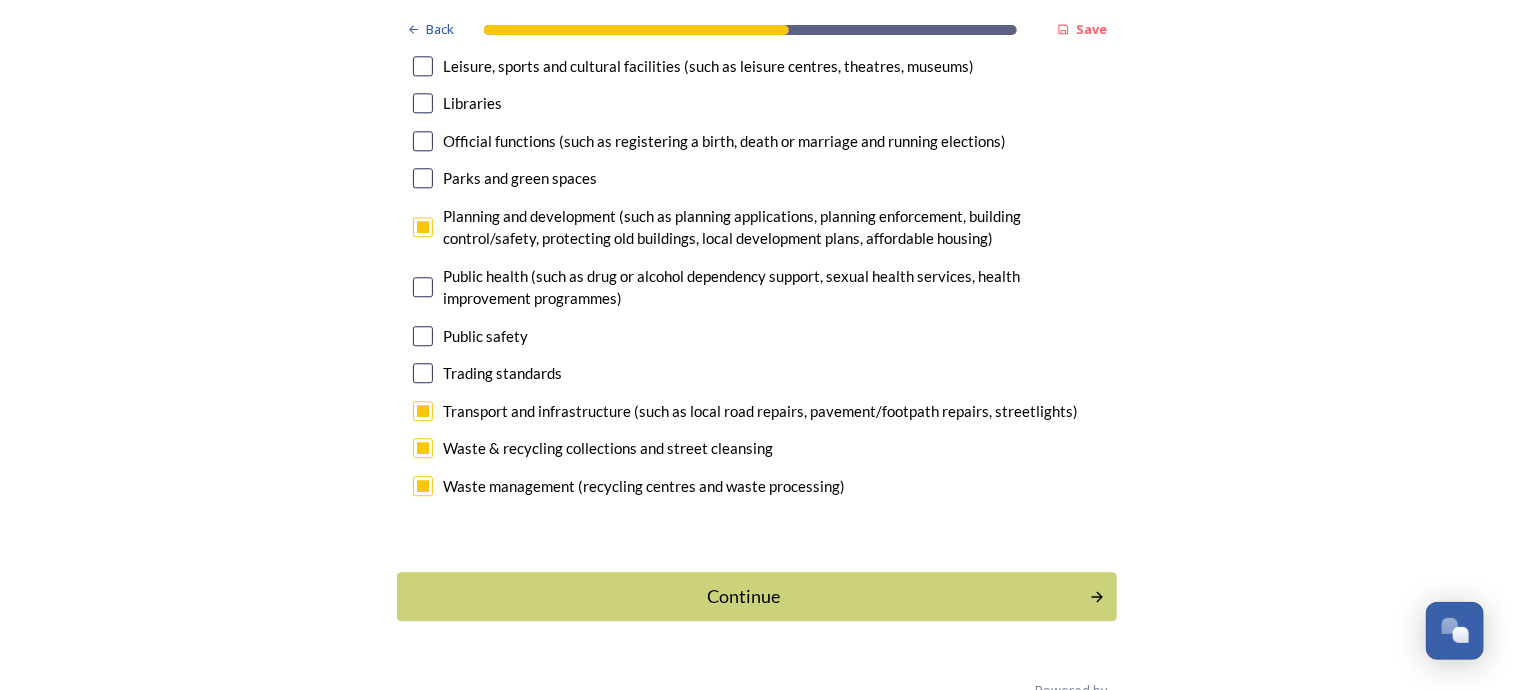 scroll, scrollTop: 6268, scrollLeft: 0, axis: vertical 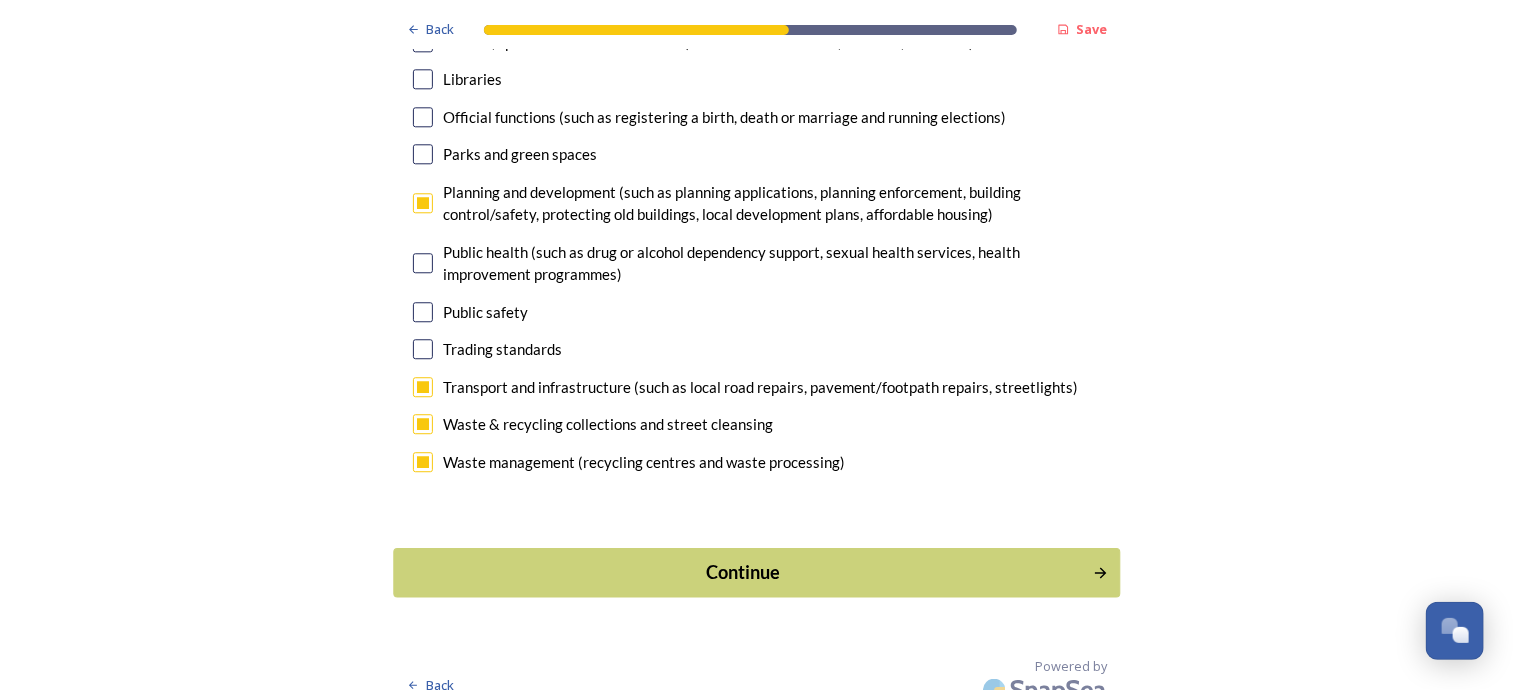 click on "Continue" at bounding box center (743, 572) 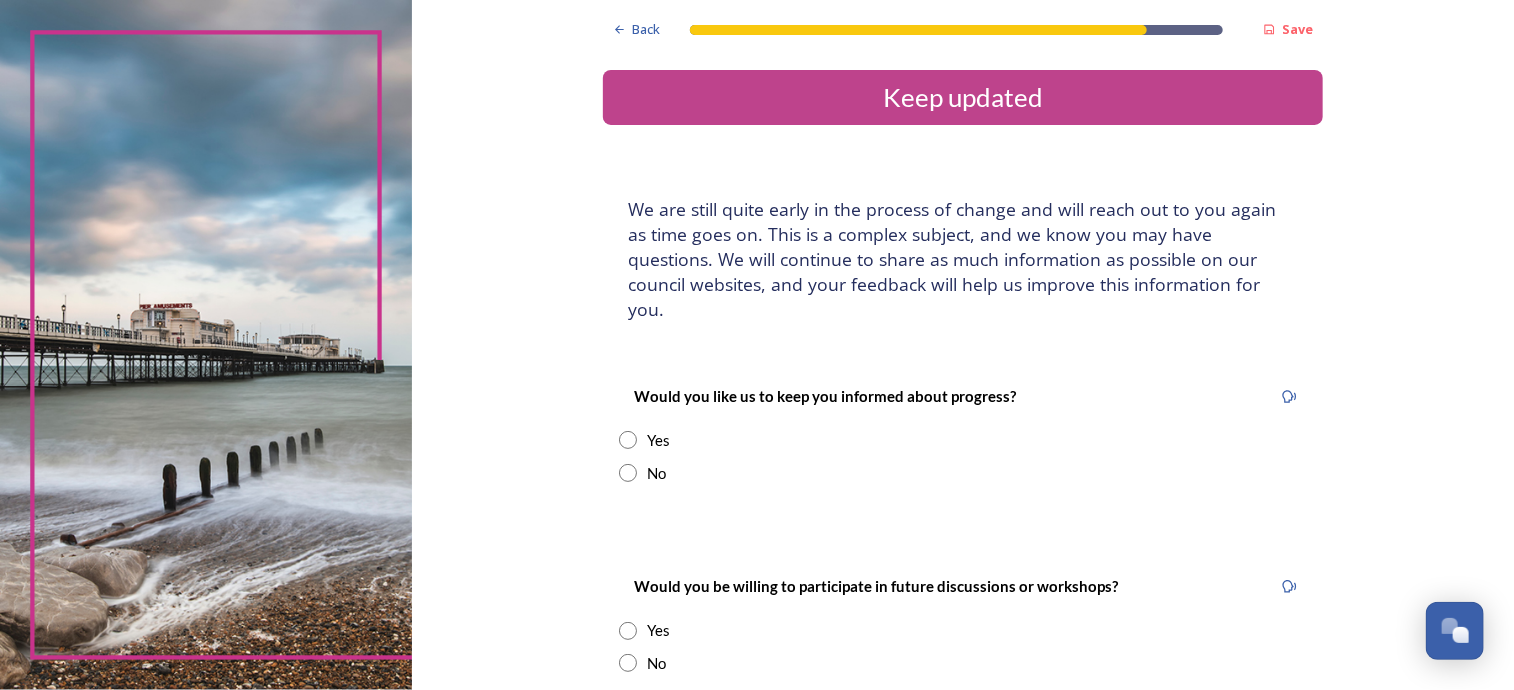 click at bounding box center [628, 440] 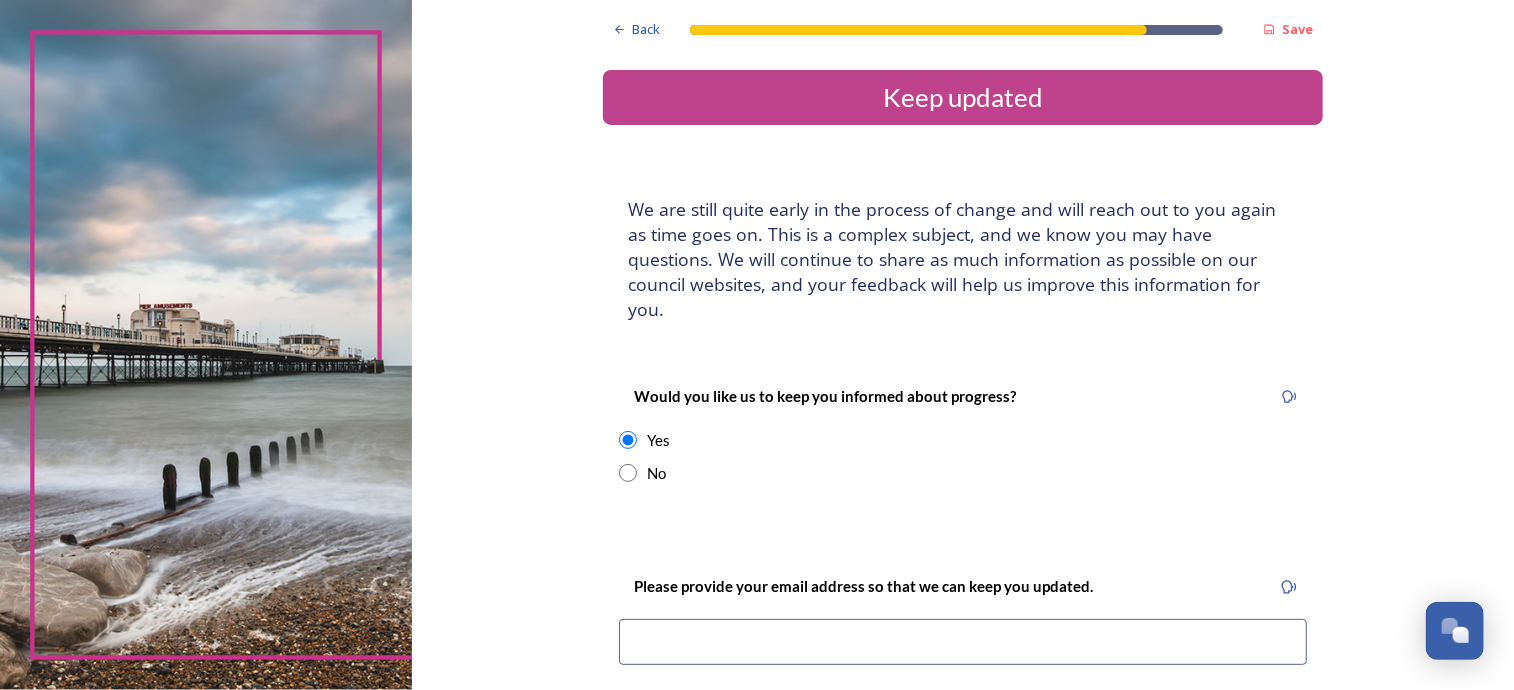 click at bounding box center (963, 642) 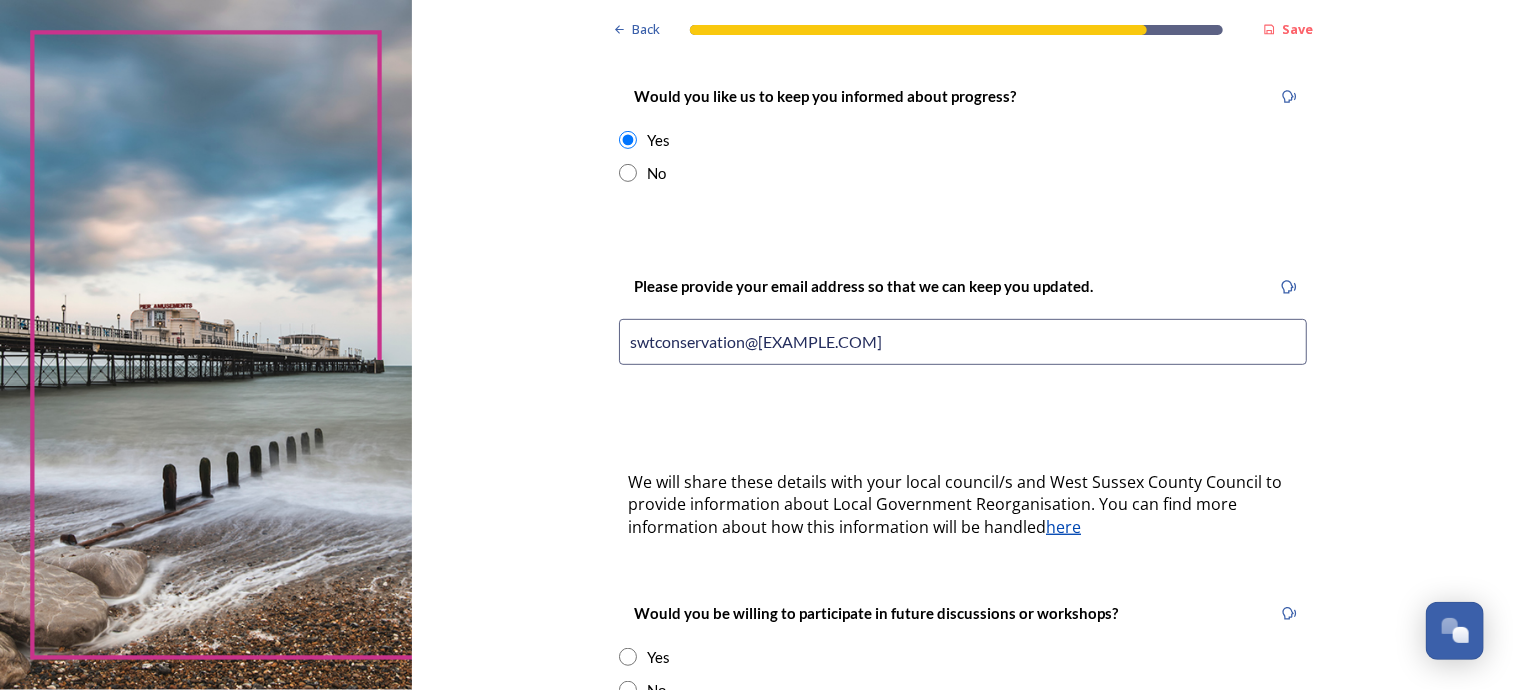 scroll, scrollTop: 400, scrollLeft: 0, axis: vertical 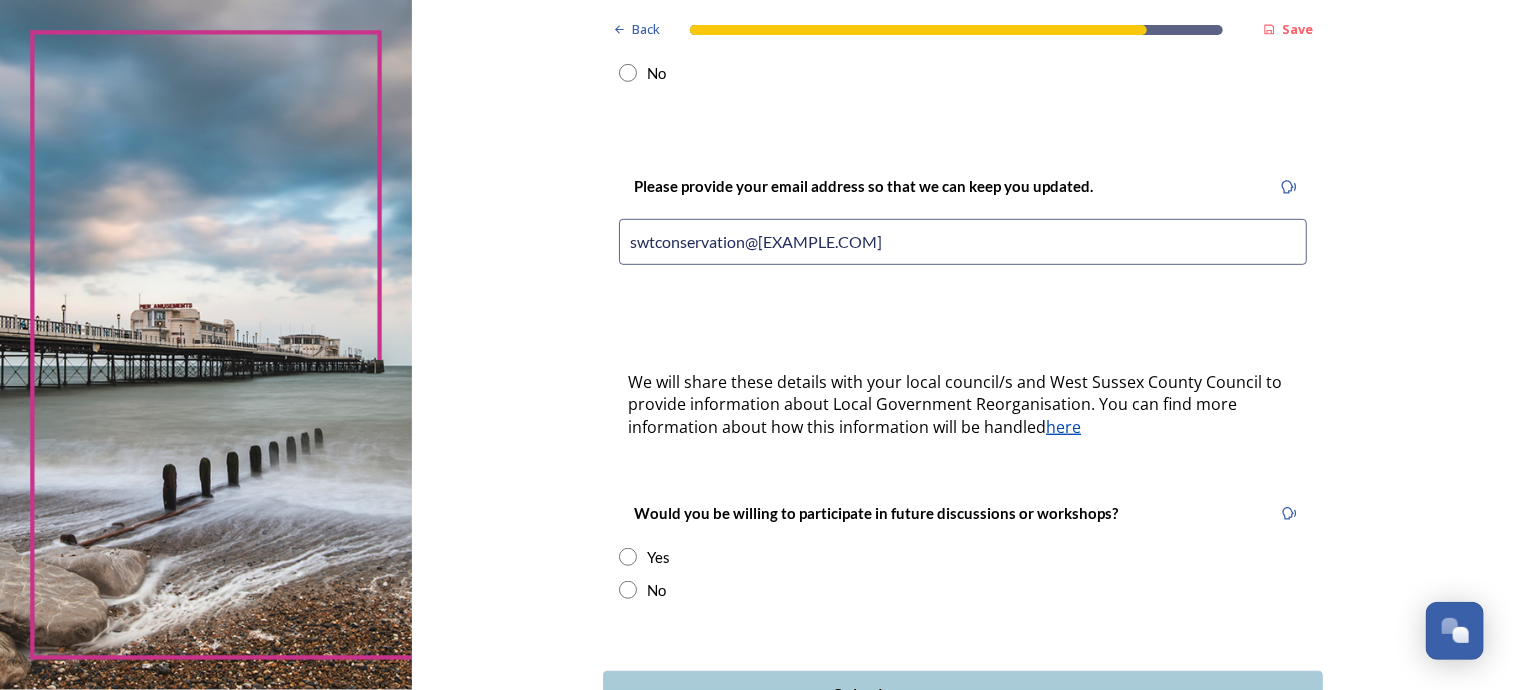 click at bounding box center [628, 557] 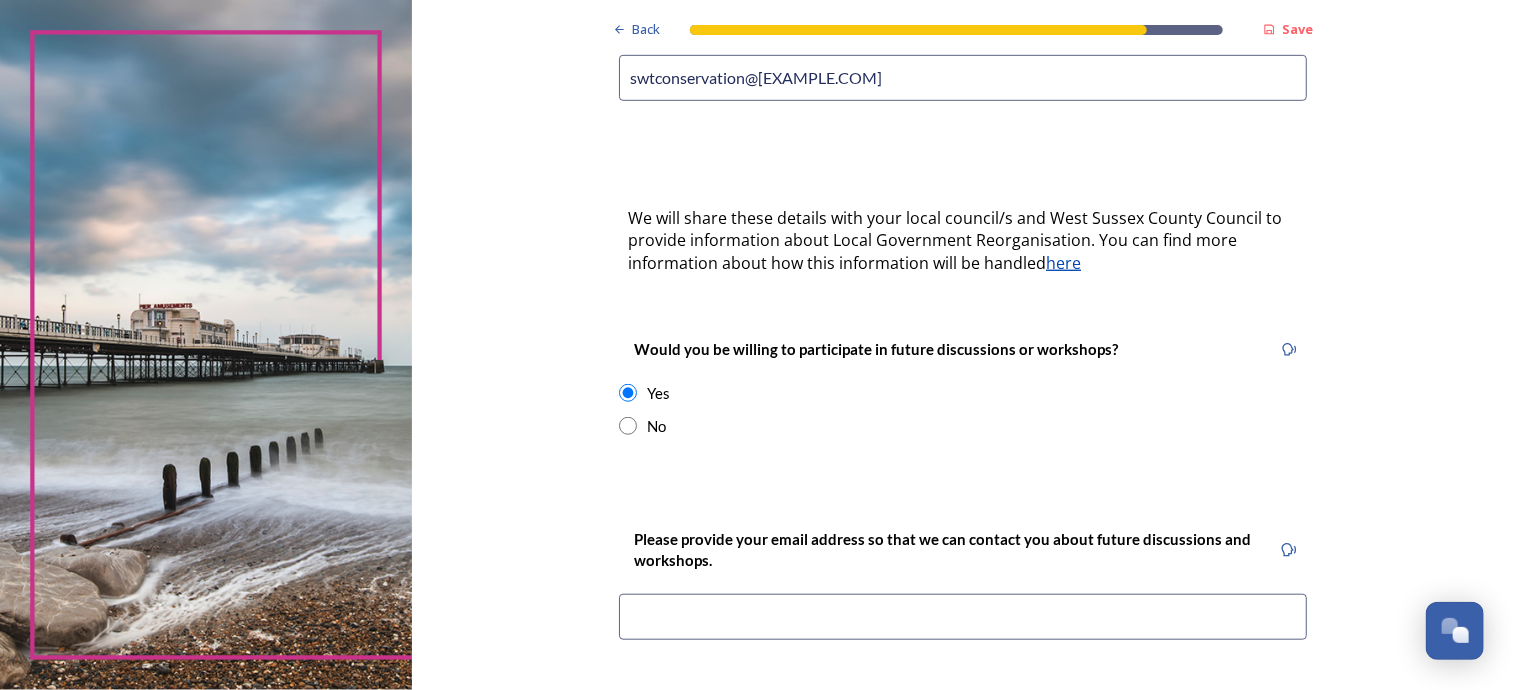 scroll, scrollTop: 600, scrollLeft: 0, axis: vertical 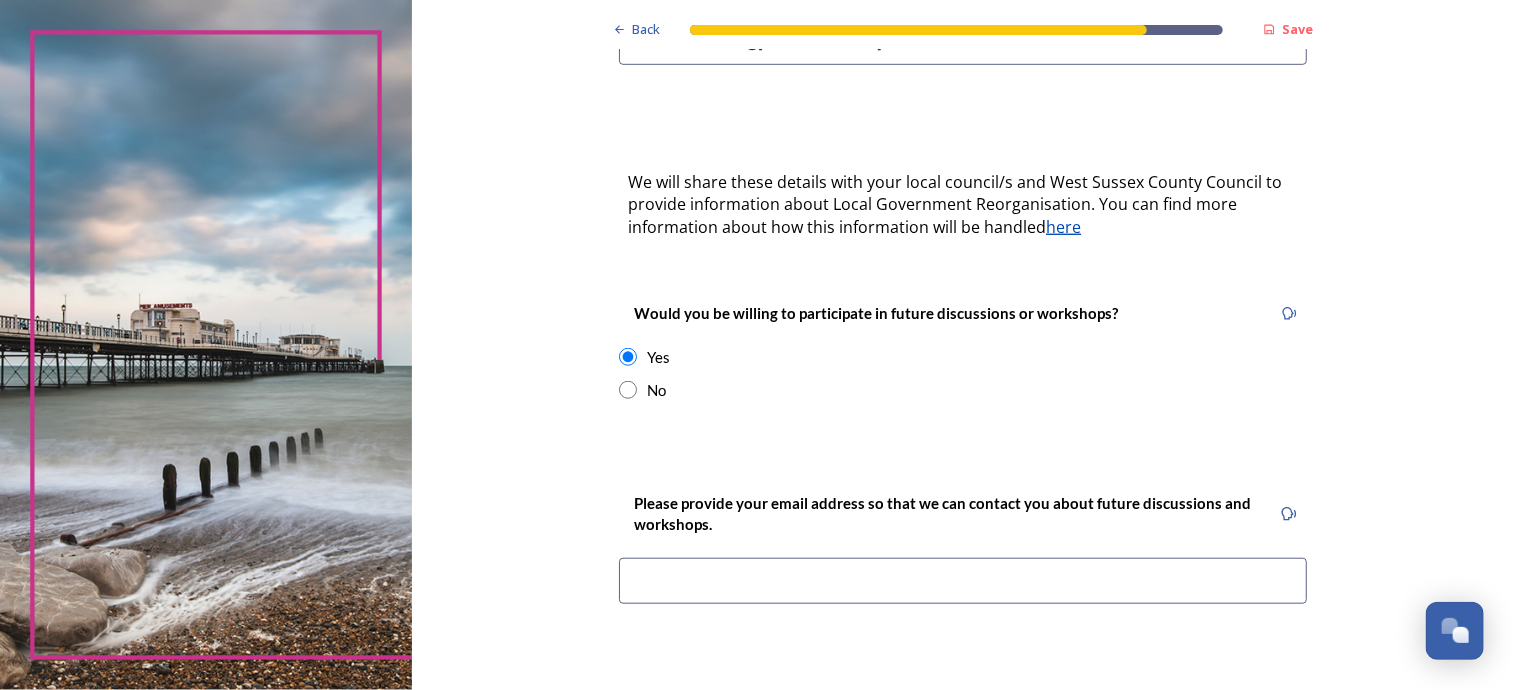 click at bounding box center (963, 581) 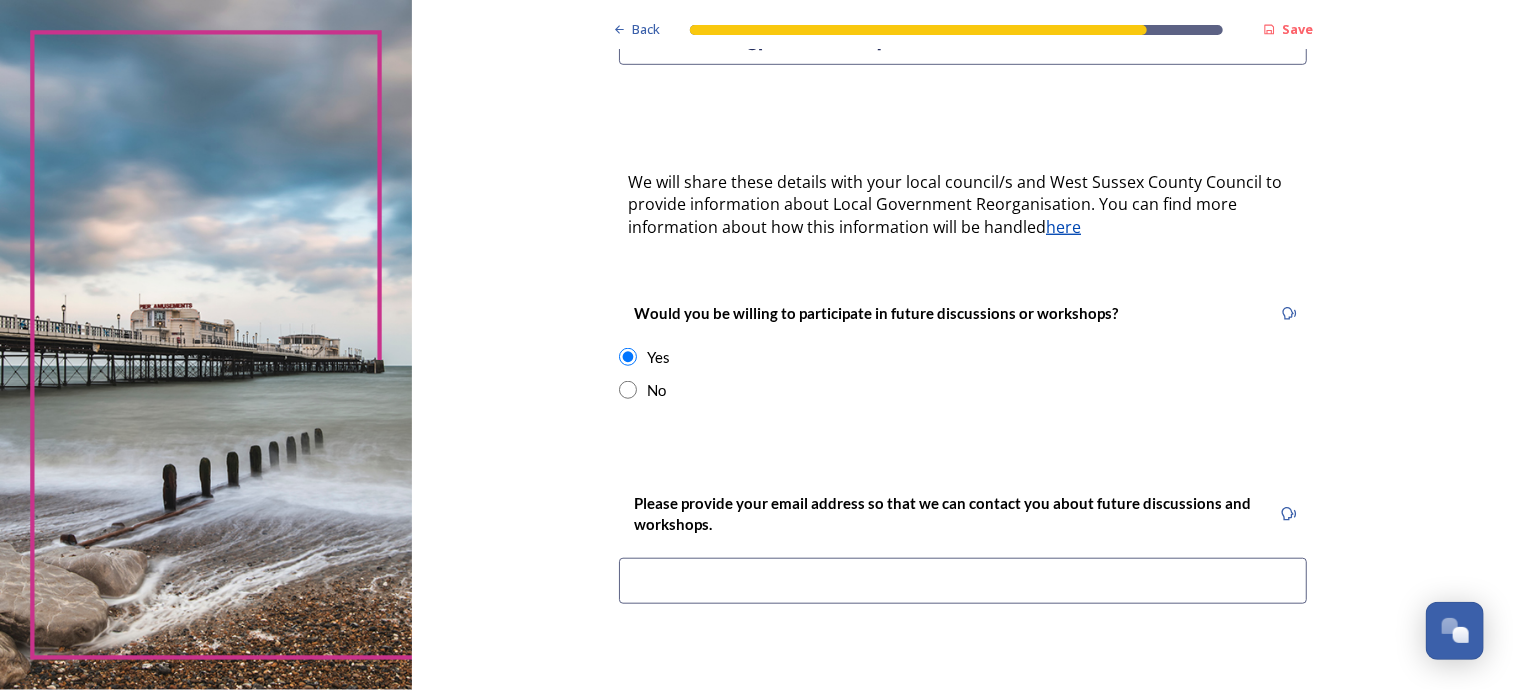 type on "swtconservation@[EXAMPLE.COM]" 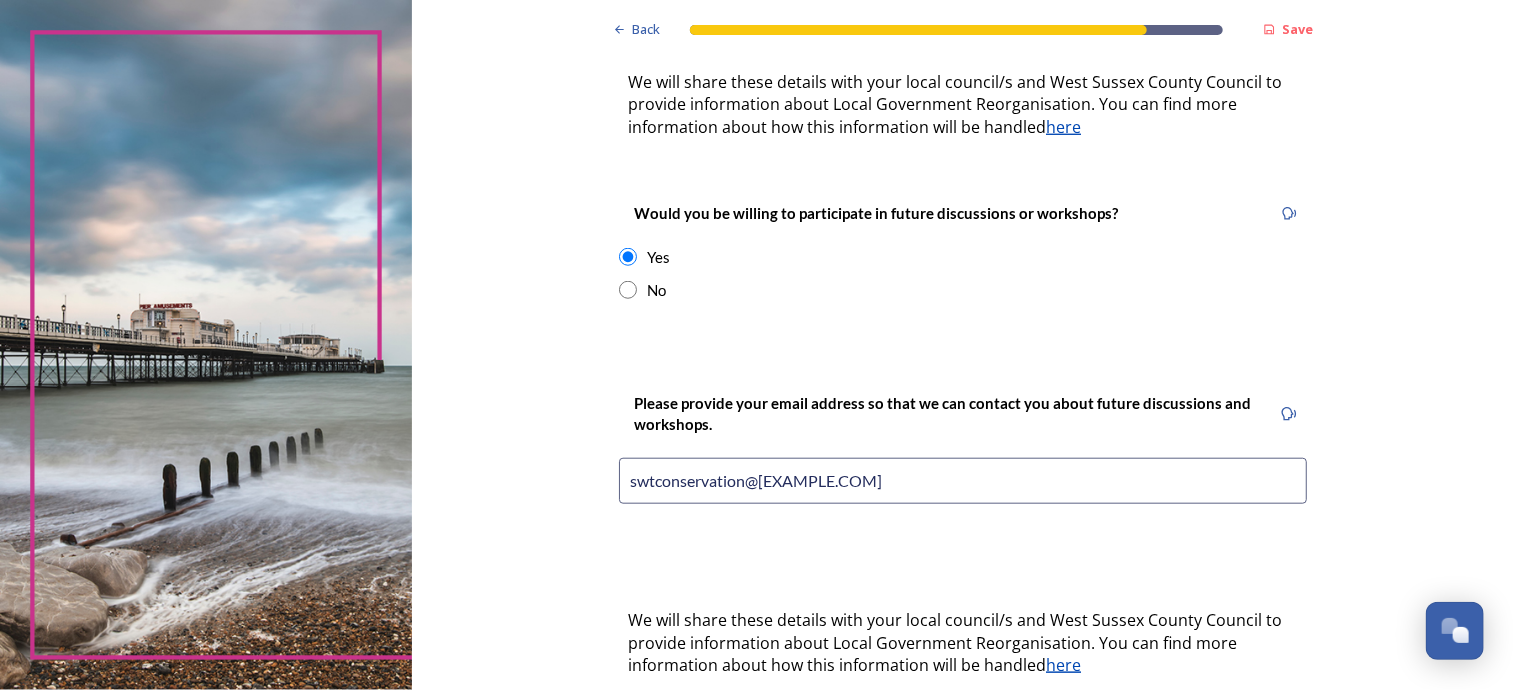 scroll, scrollTop: 800, scrollLeft: 0, axis: vertical 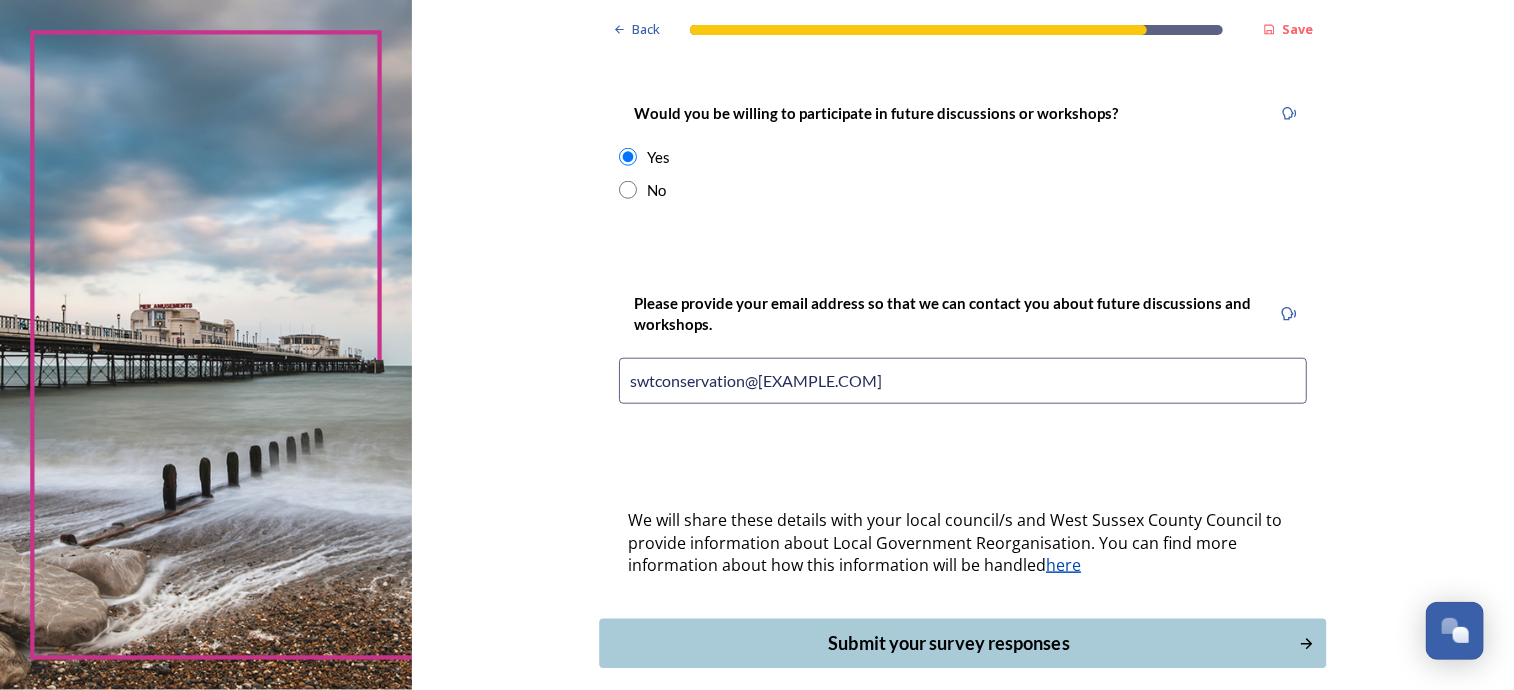 click on "Submit your survey responses" at bounding box center (949, 643) 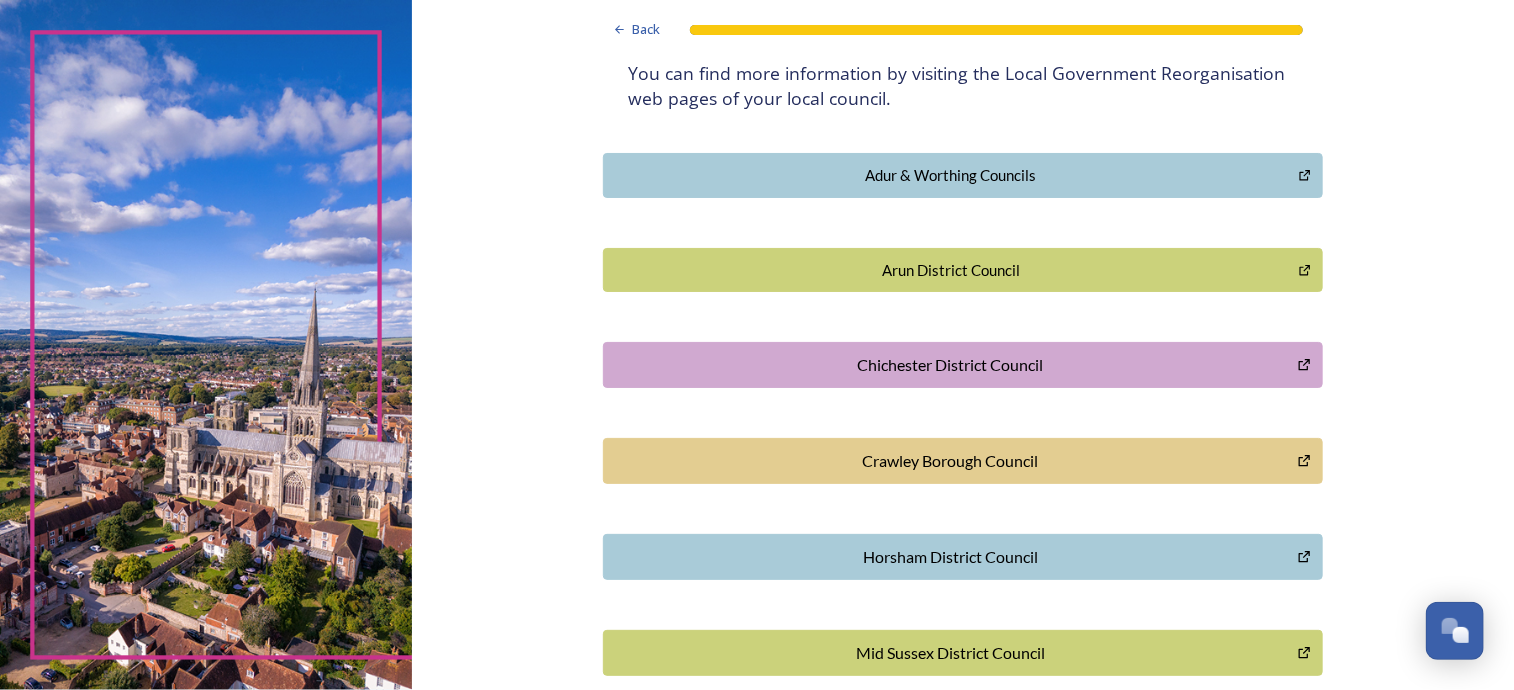 scroll, scrollTop: 500, scrollLeft: 0, axis: vertical 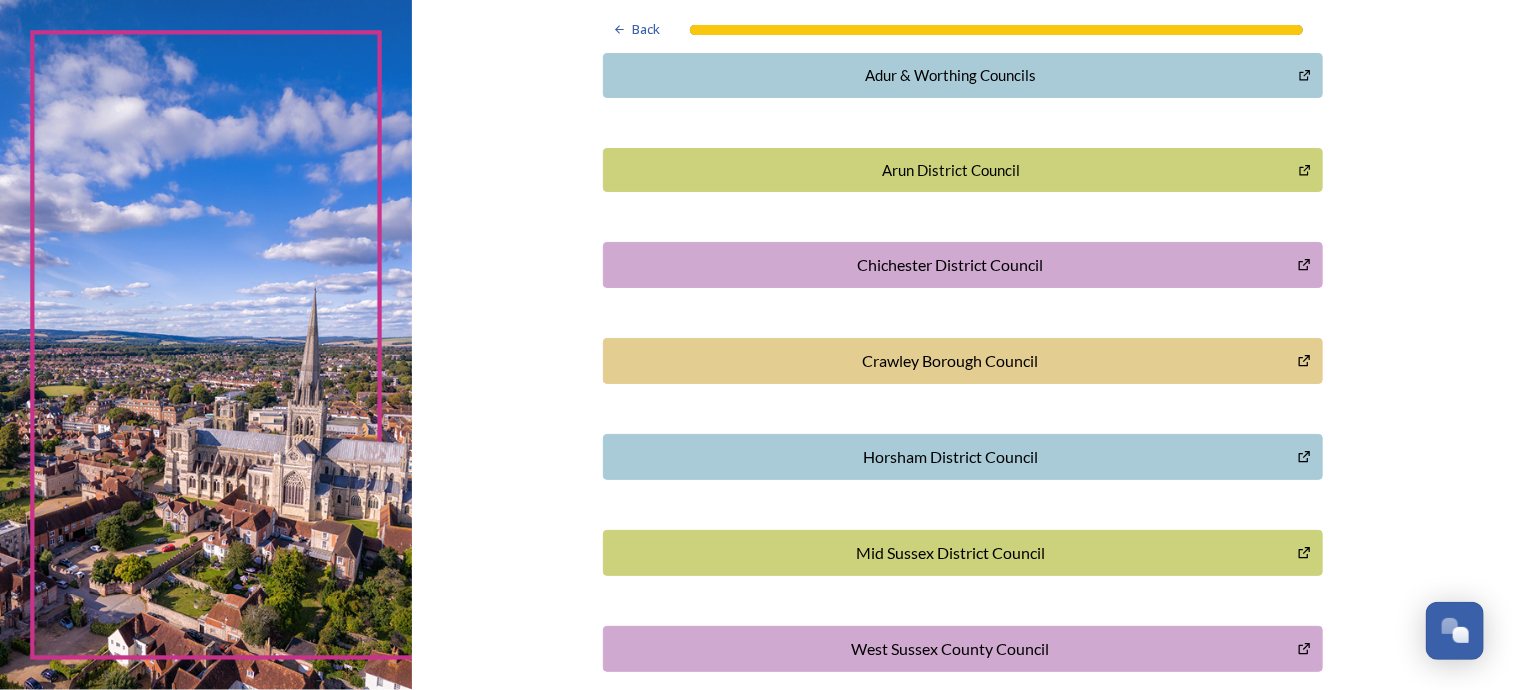 click on "Horsham District Council" at bounding box center [950, 457] 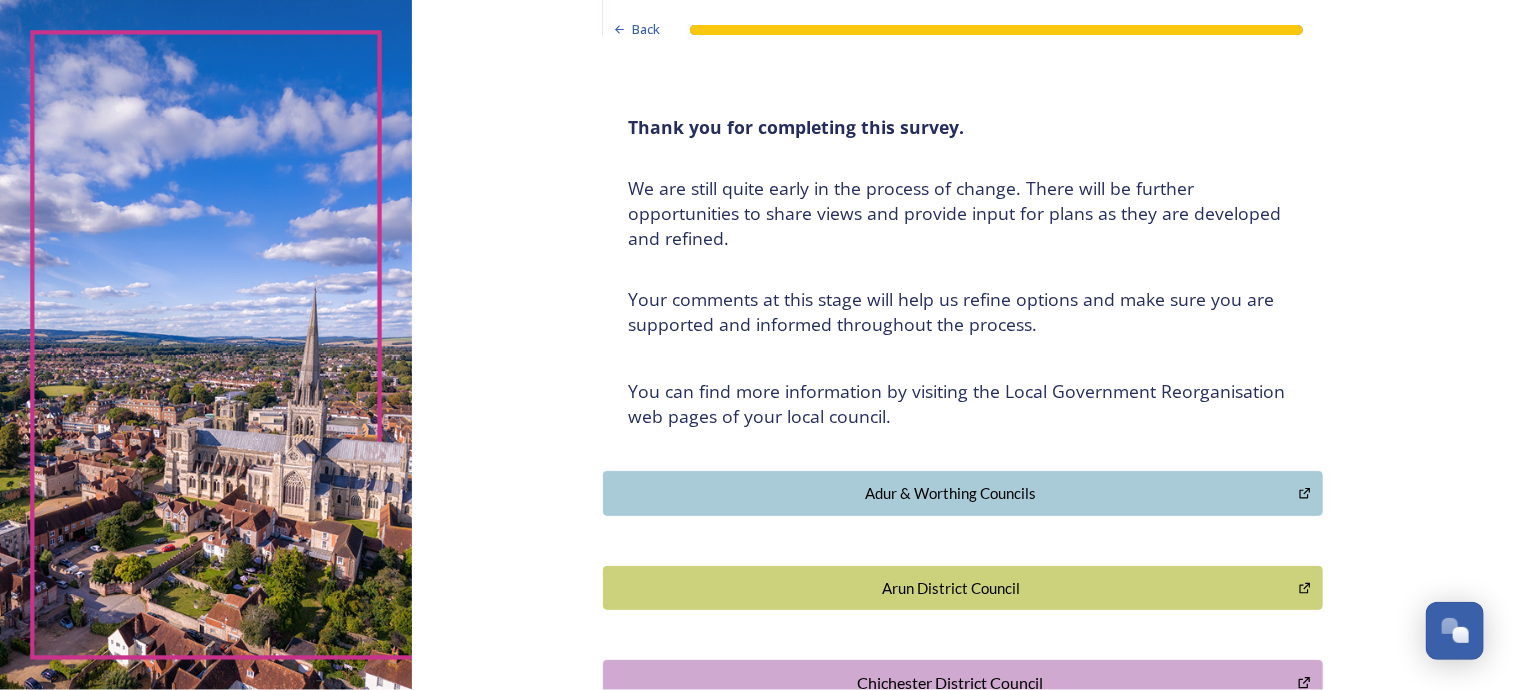 scroll, scrollTop: 0, scrollLeft: 0, axis: both 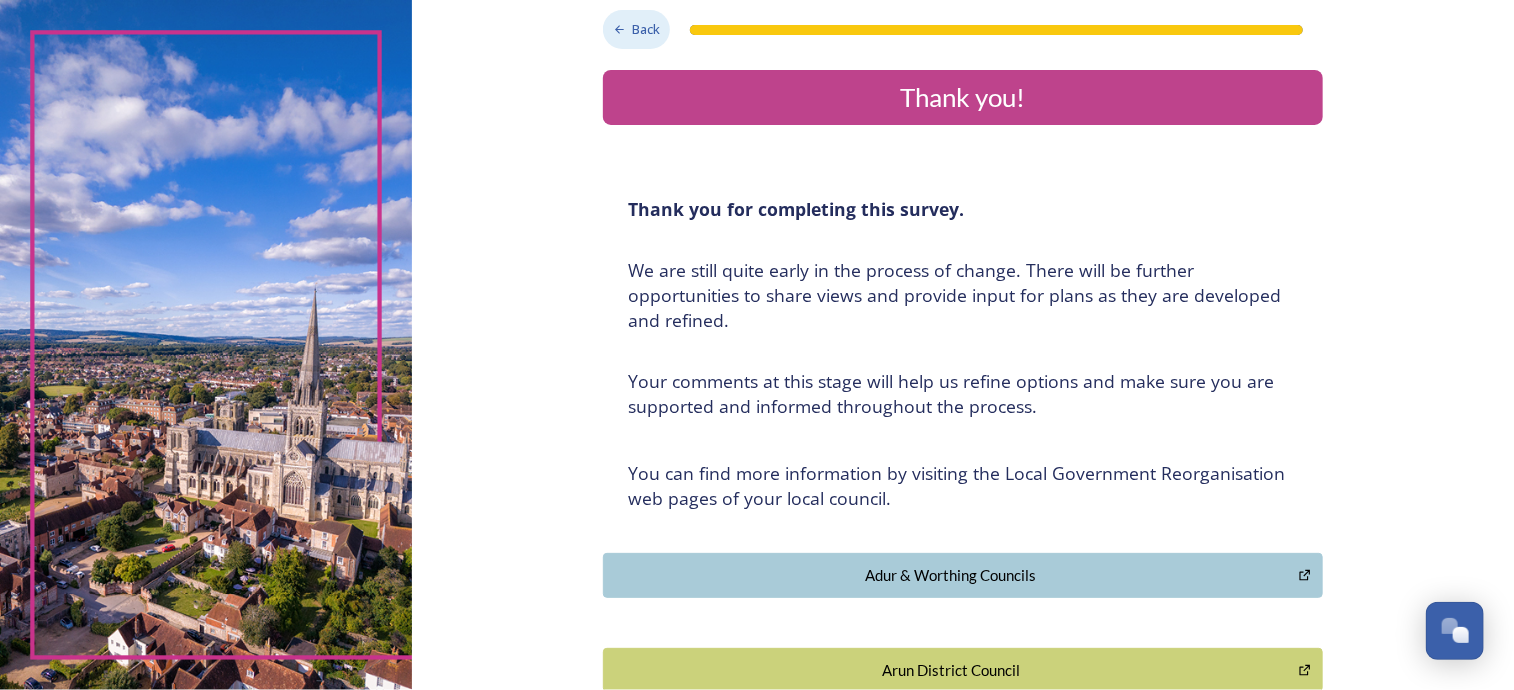 click on "Back" at bounding box center [646, 29] 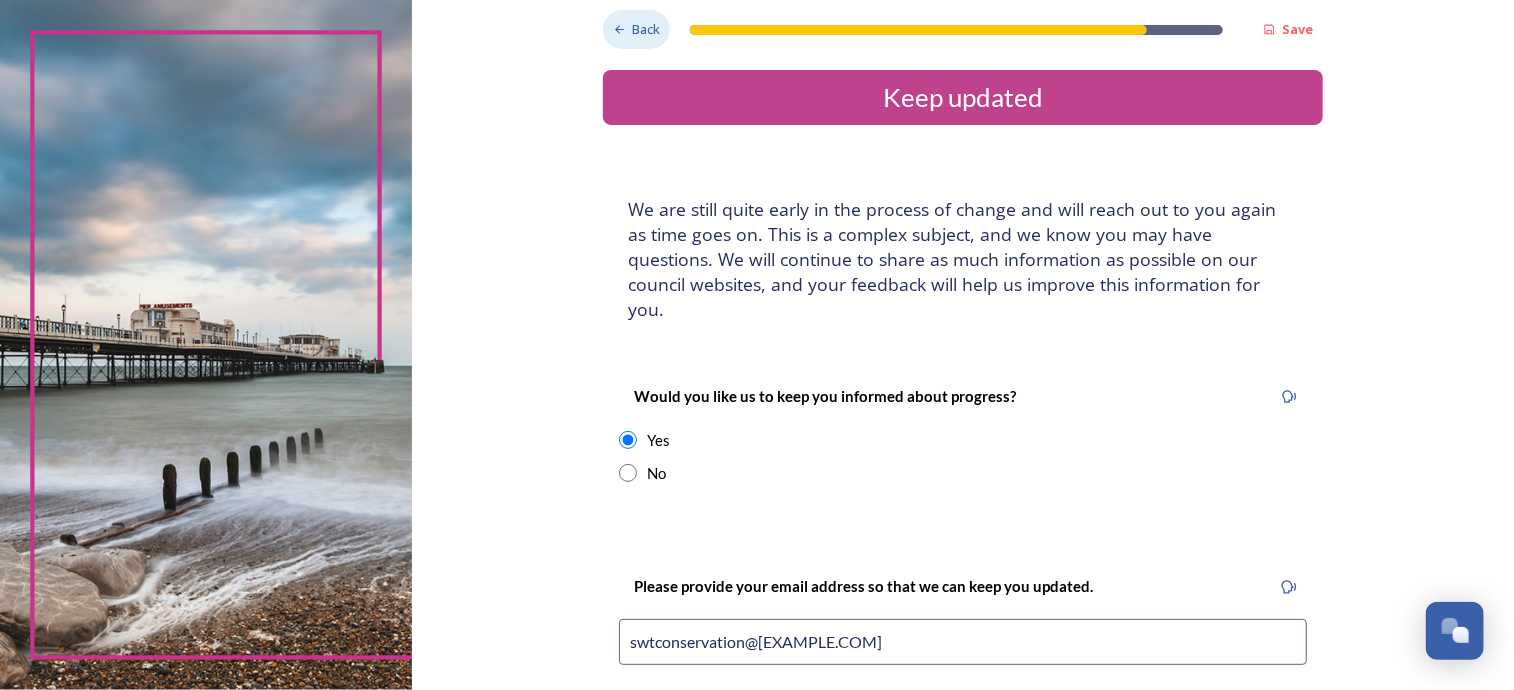 click on "Back" at bounding box center [646, 29] 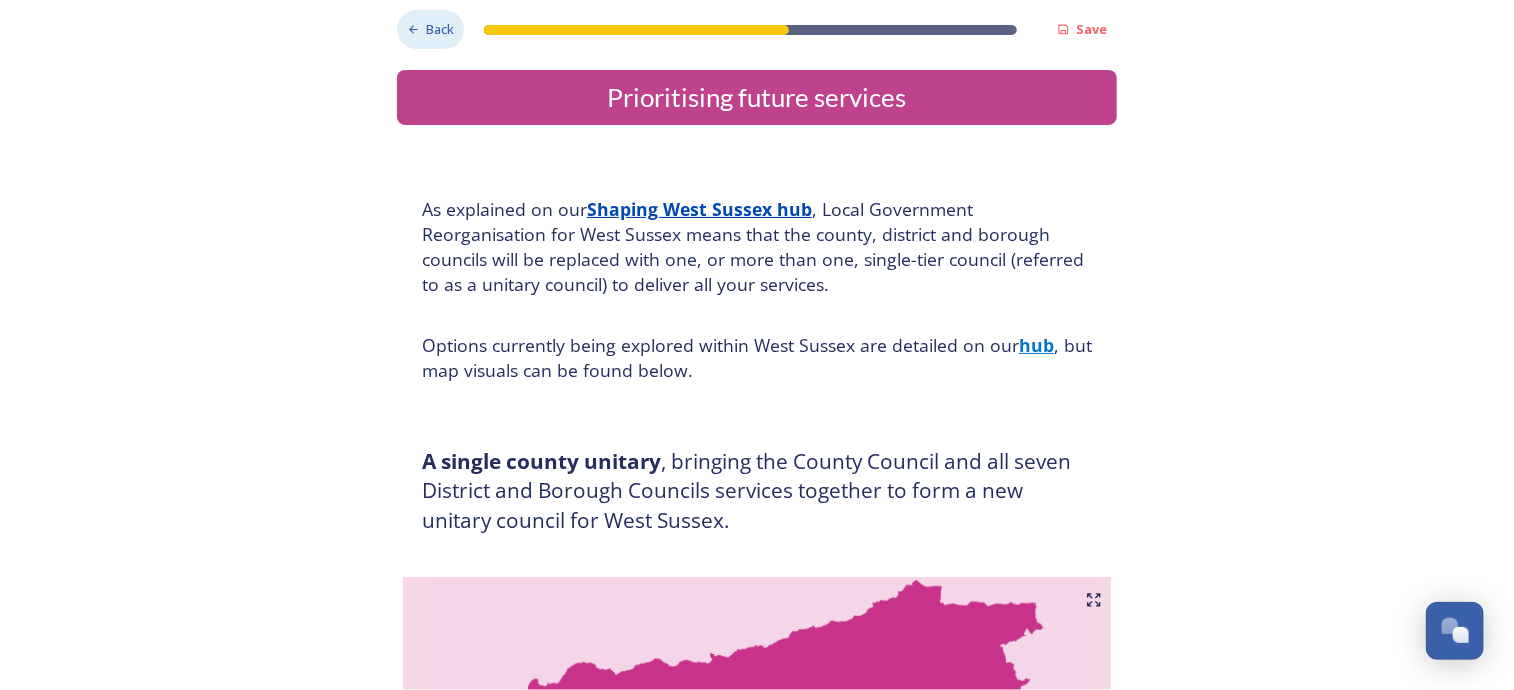click on "Back" at bounding box center [440, 29] 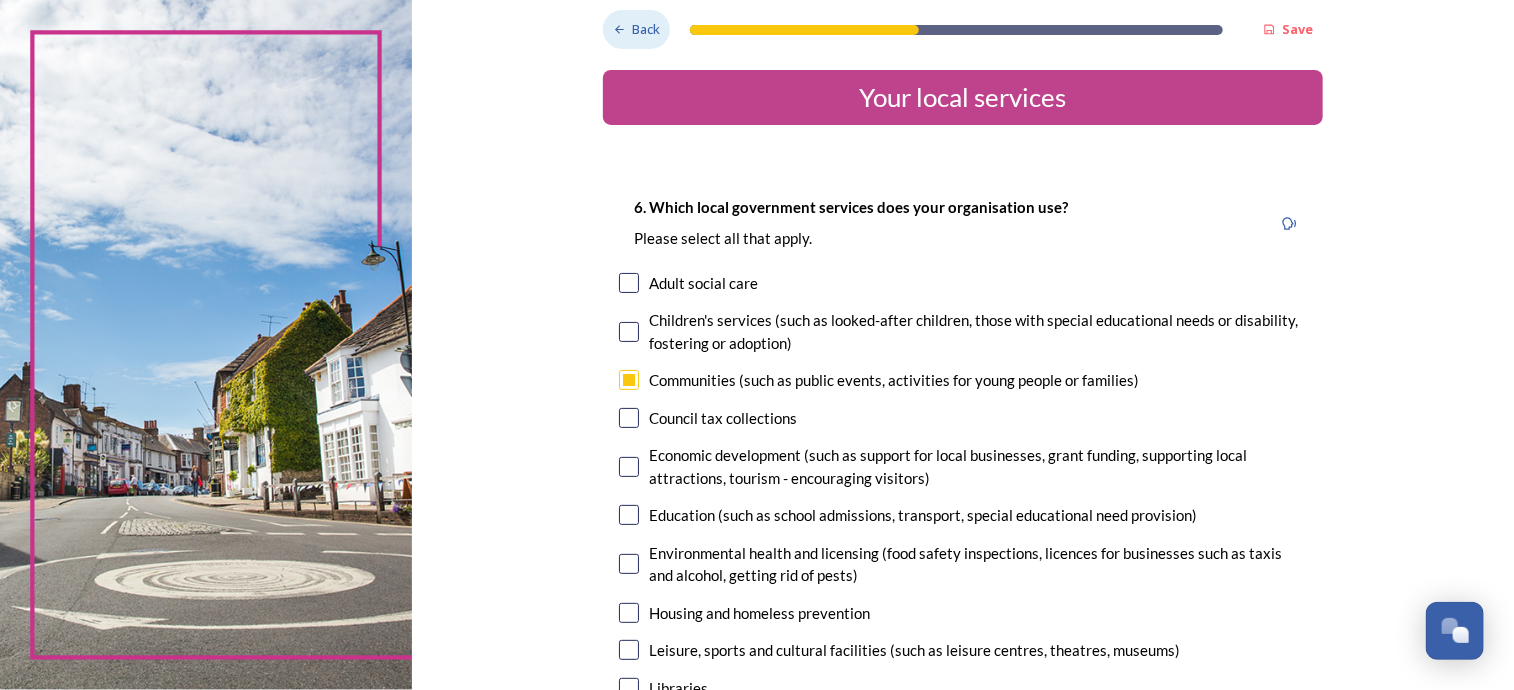 click on "Back" at bounding box center [646, 29] 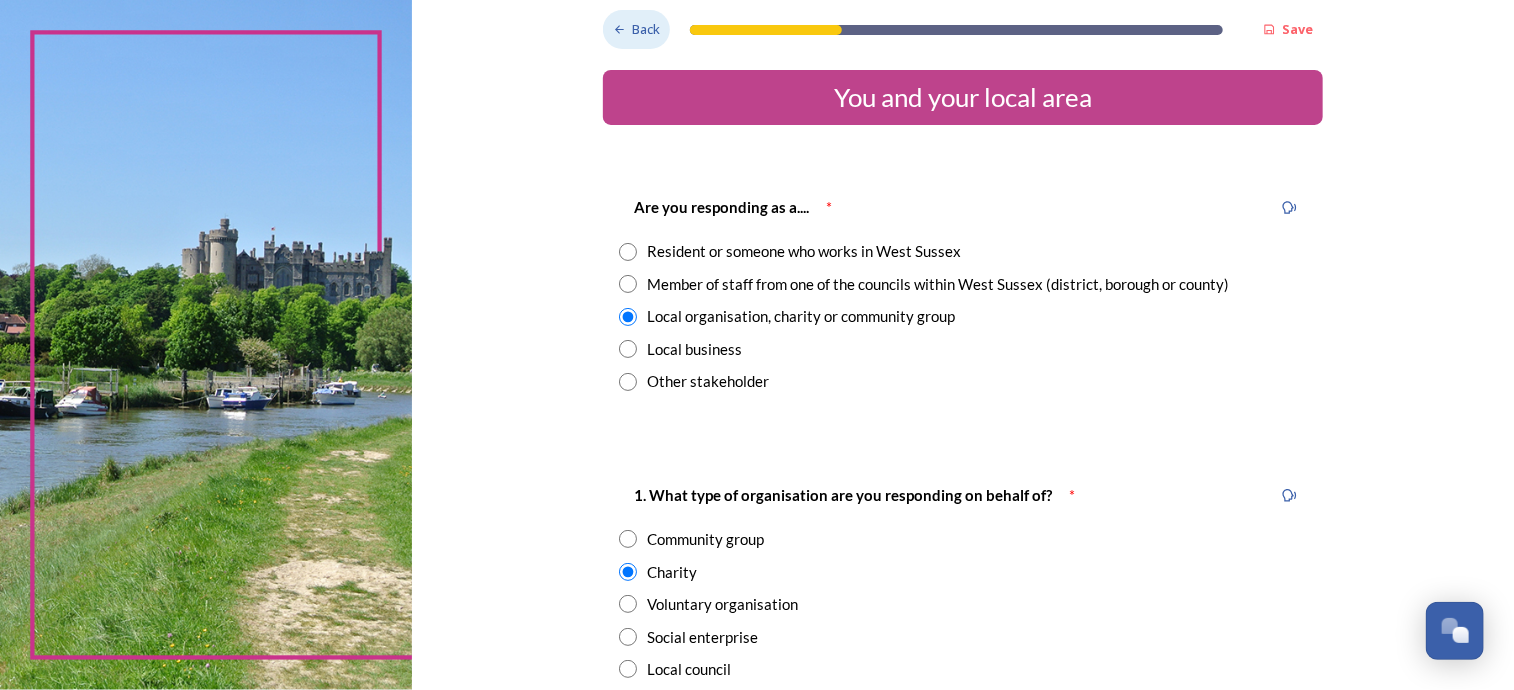 click on "Back" at bounding box center [646, 29] 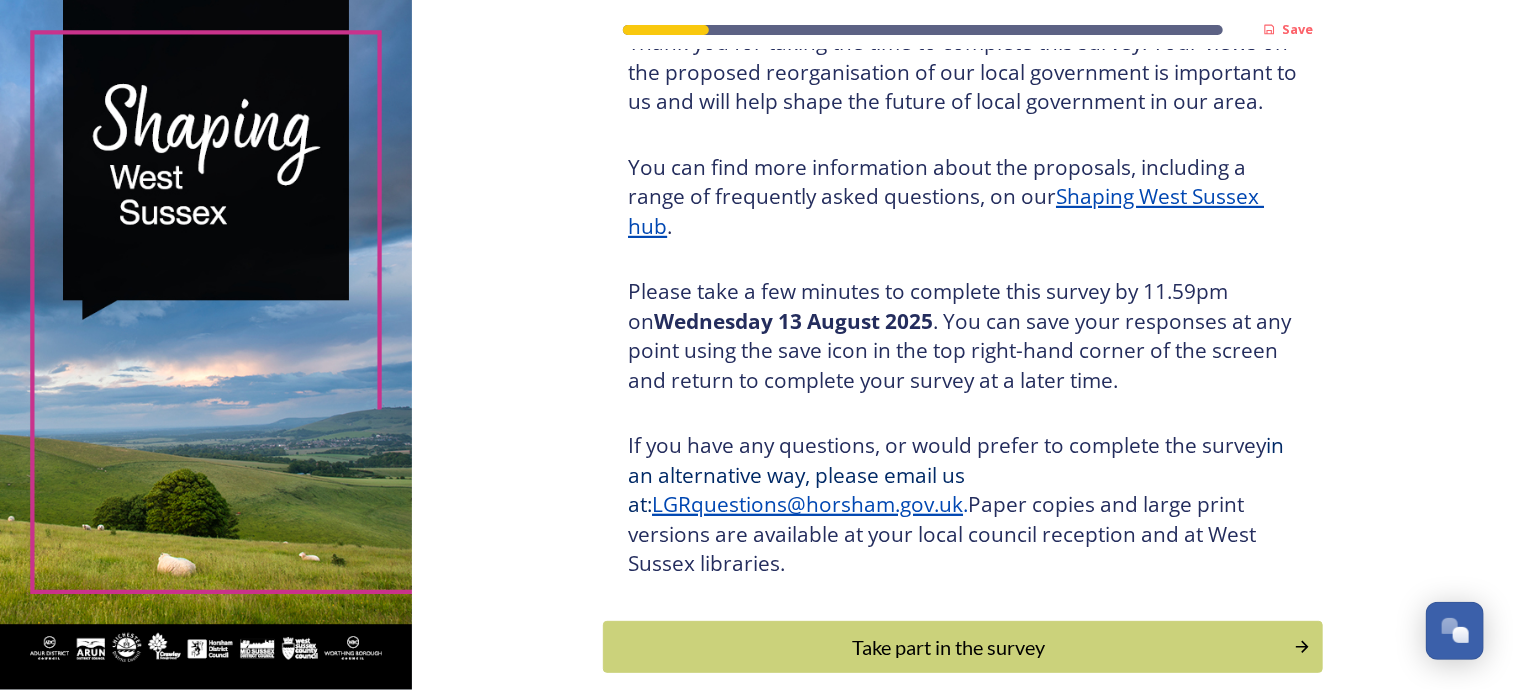 scroll, scrollTop: 0, scrollLeft: 0, axis: both 